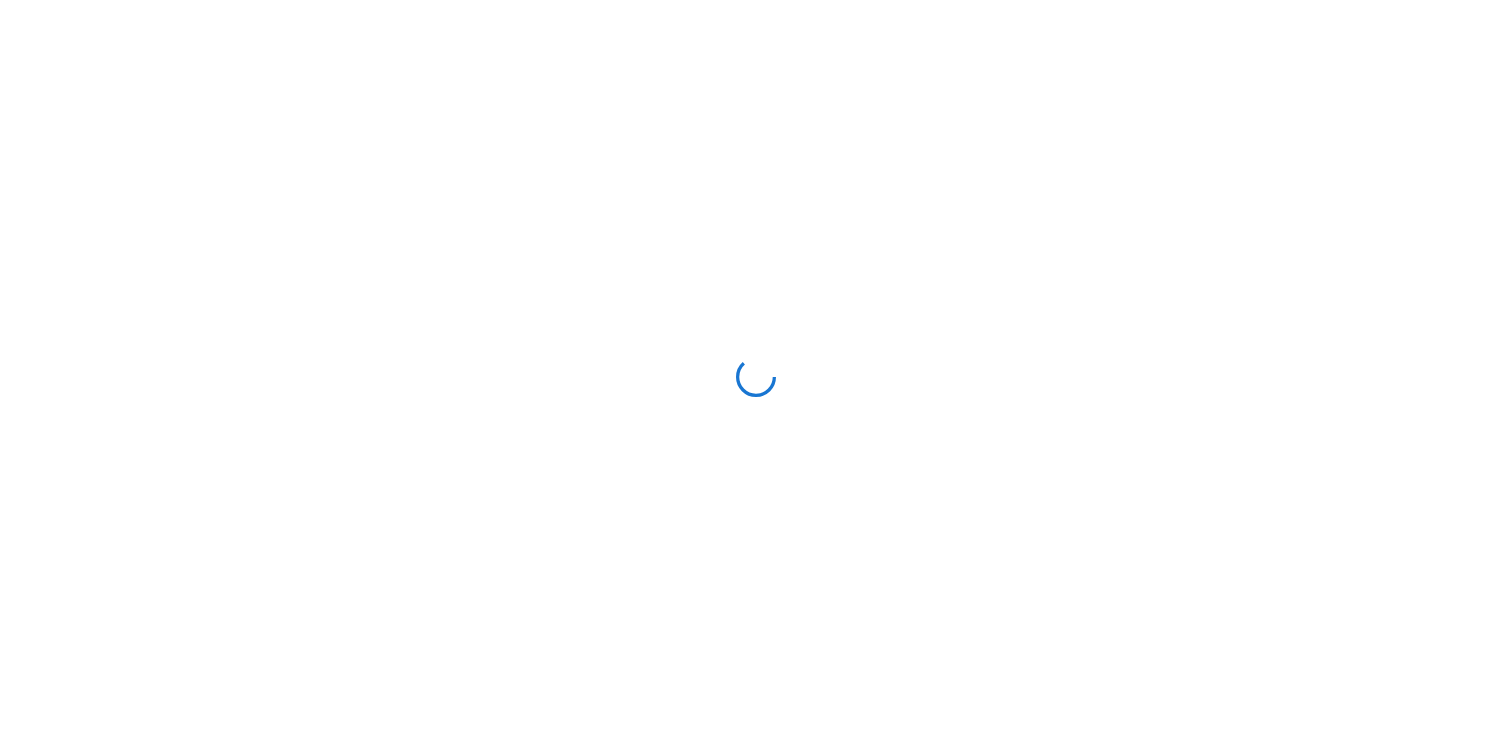 scroll, scrollTop: 0, scrollLeft: 0, axis: both 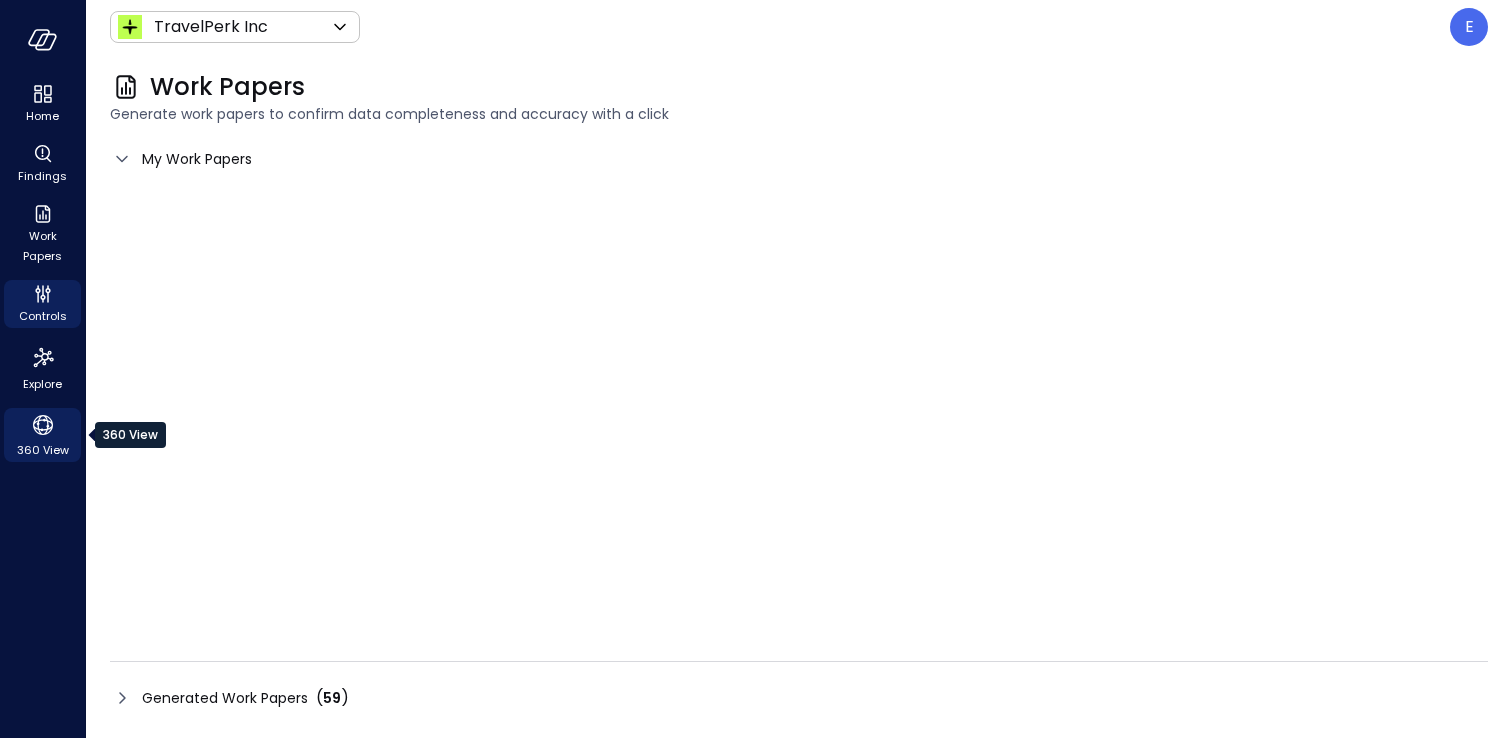 click on "360 View" at bounding box center (43, 450) 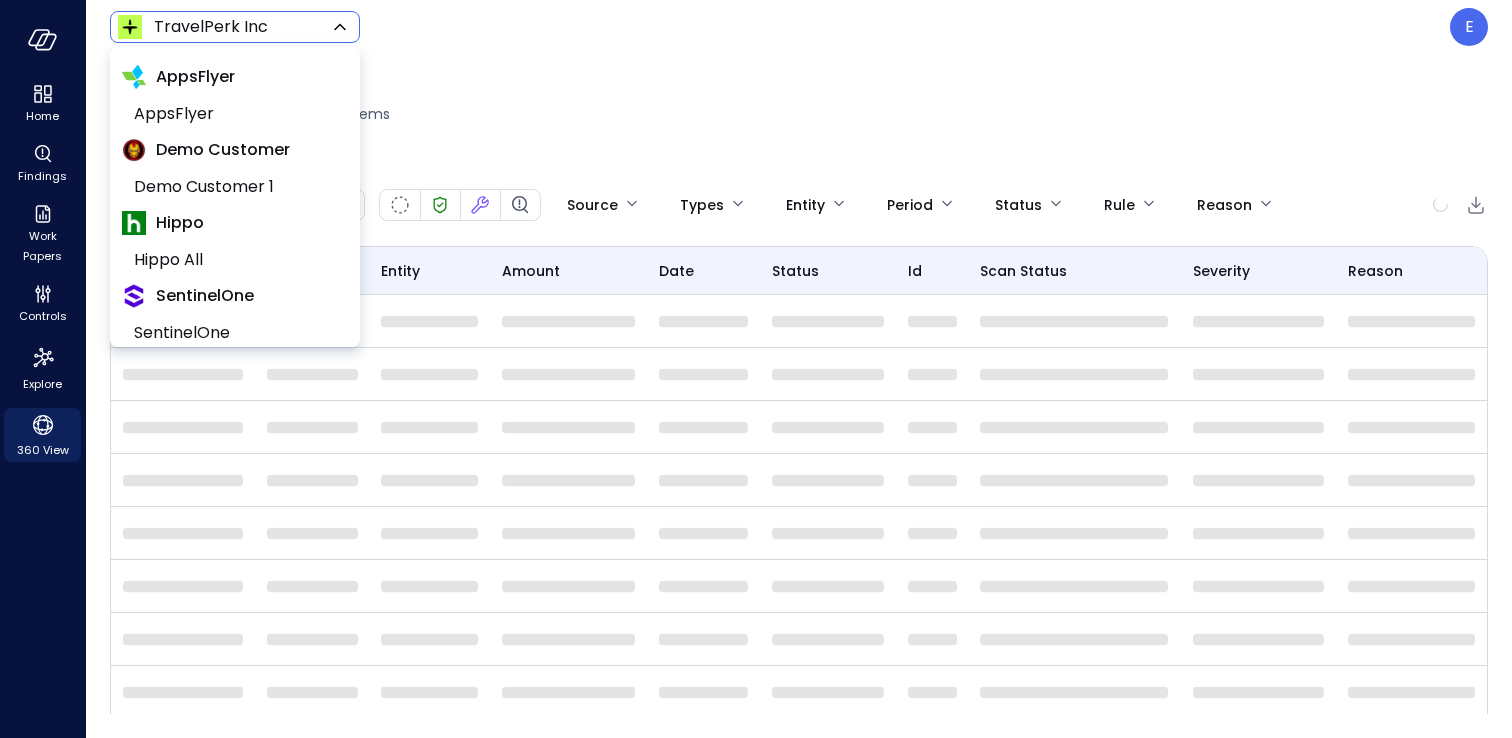 click on "AppsFlyer AppsFlyer Demo Customer Demo Customer 1 Hippo Hippo All SentinelOne SentinelOne TravelPerk TravelPerk Inc TravelPerk UK TravelPerk SLU Wiz Wiz Ltd Wiz US Wiz UK Wiz AU Wiz NL Wiz JP DAZZ IL DAZZ US Wiz GEM IL Wiz GEM US Wiz Cloud Canada Wiz Germany Wiz Parent Wiz Elimination Wiz All Yotpo Yotpo Ltd Yotpo Inc Yotpo All" at bounding box center (756, 369) 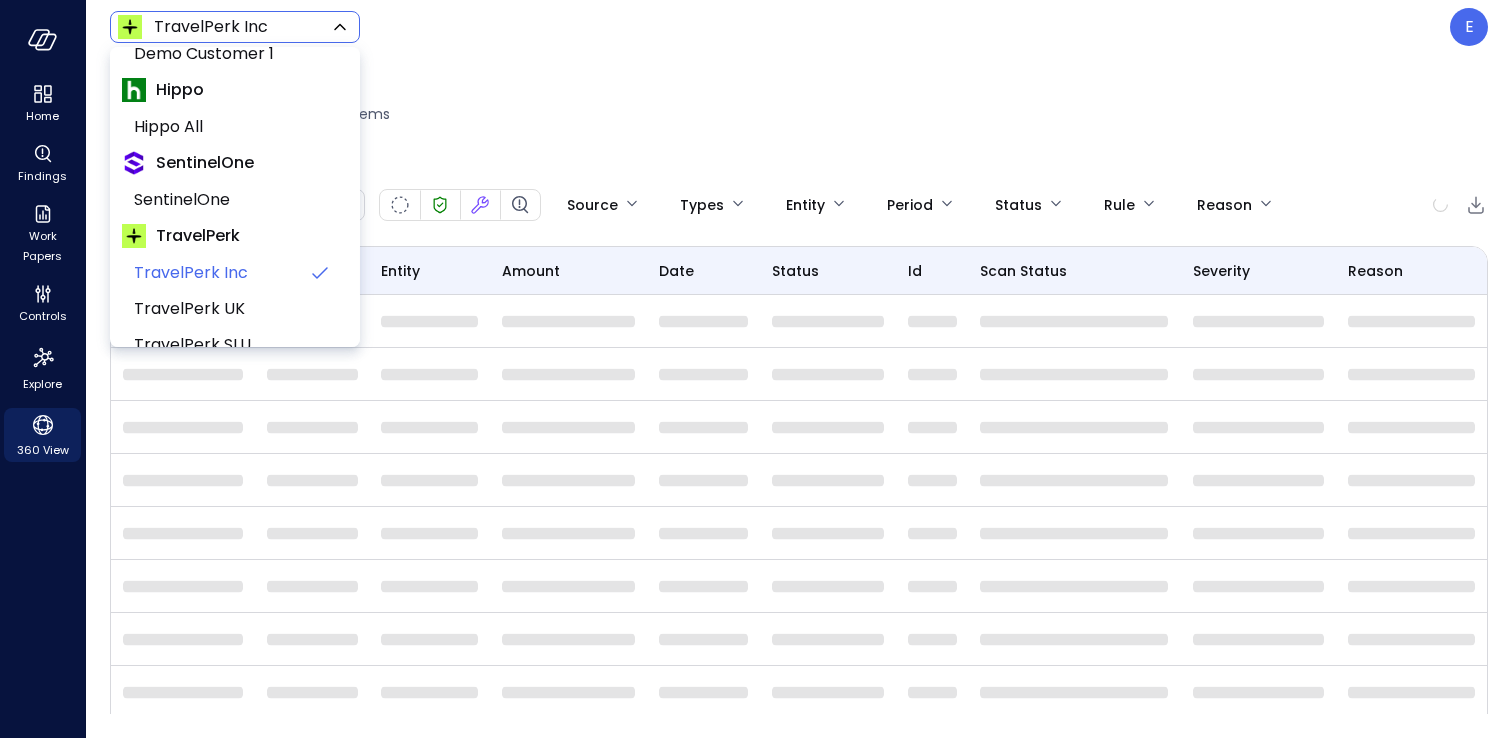 scroll, scrollTop: 0, scrollLeft: 0, axis: both 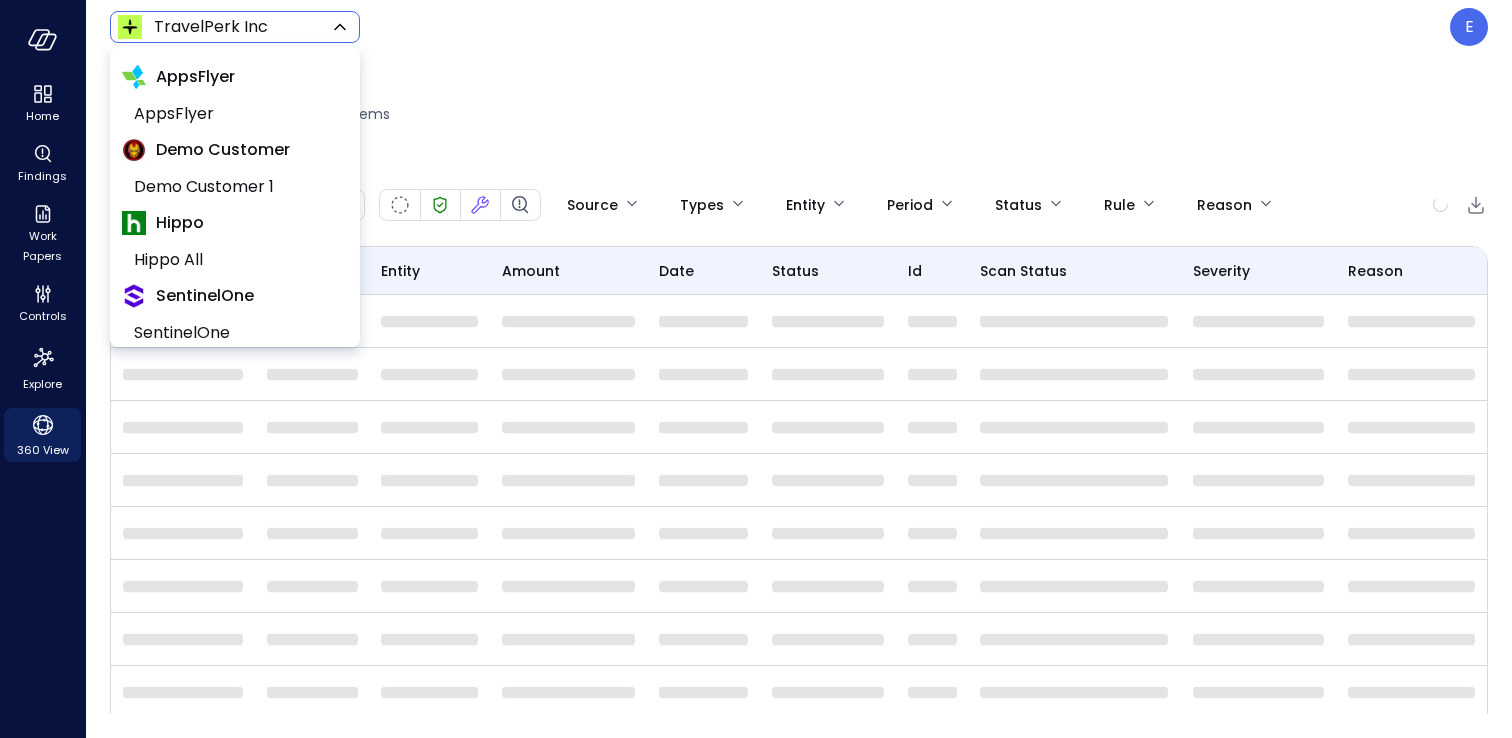 click at bounding box center [756, 369] 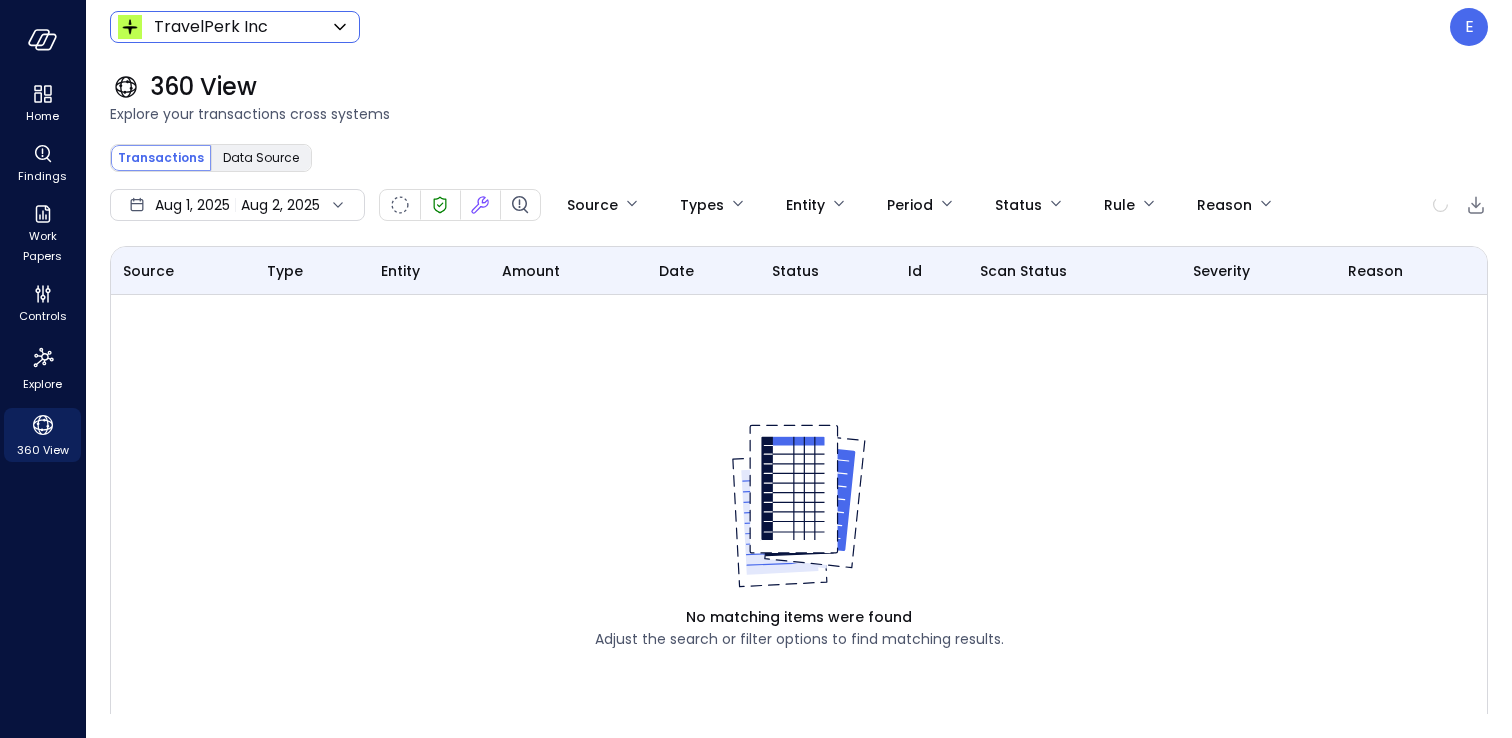 click on "TravelPerk Inc ****** ​ E 360 View   Explore your transactions cross systems Transactions Data Source ​ ​ Search Aug 1, 2025 Aug 2, 2025 Source Types Entity Period Status Rule Reason Source Type entity amount date status id Scan Status Severity Reason No matching items were found Adjust the search or filter options to find matching results. Safebooks.ai Test . GoCardless and Stripe NS Upload Ensure reconciliation between GoCardless & Stripe transactions to NetSuite" at bounding box center [756, 369] 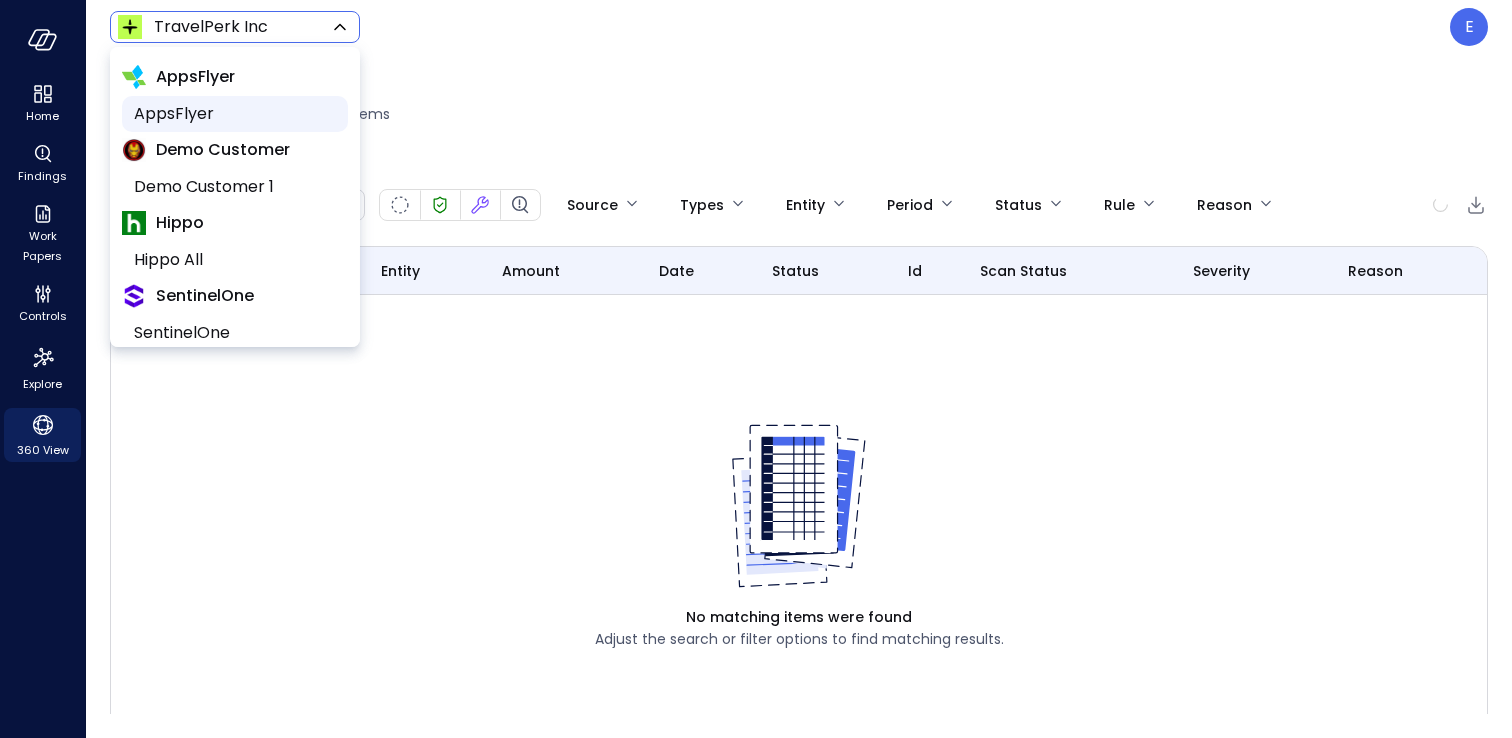 click on "AppsFlyer" at bounding box center (233, 114) 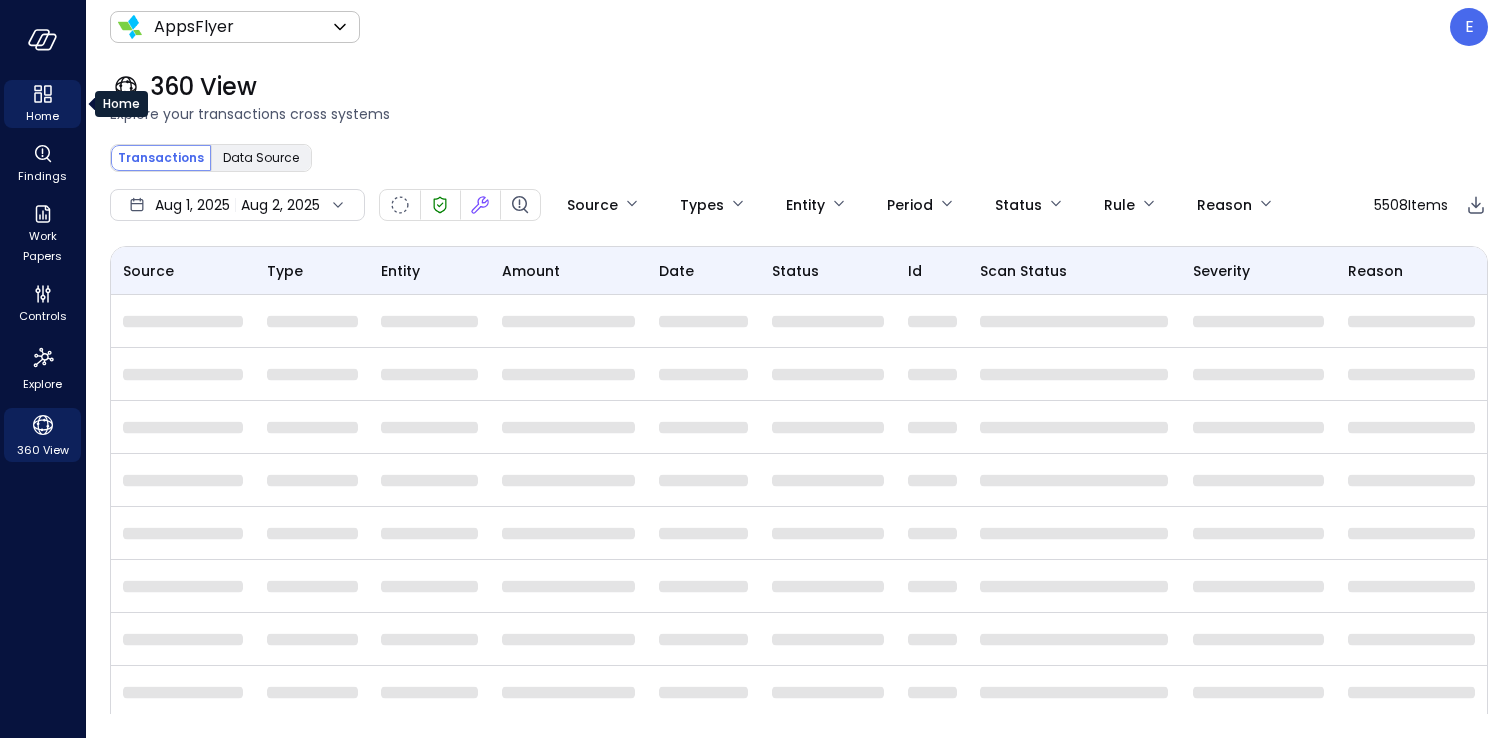 click 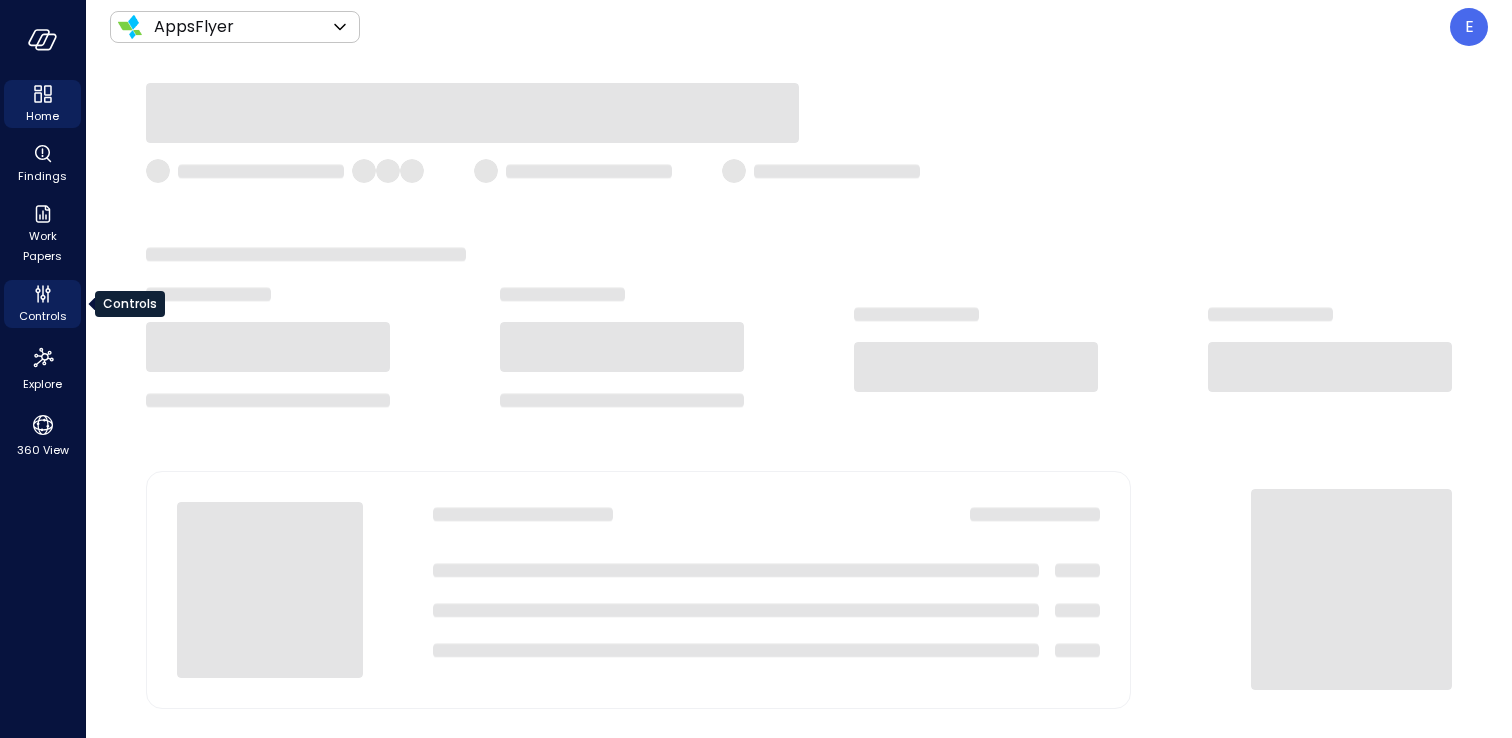 click 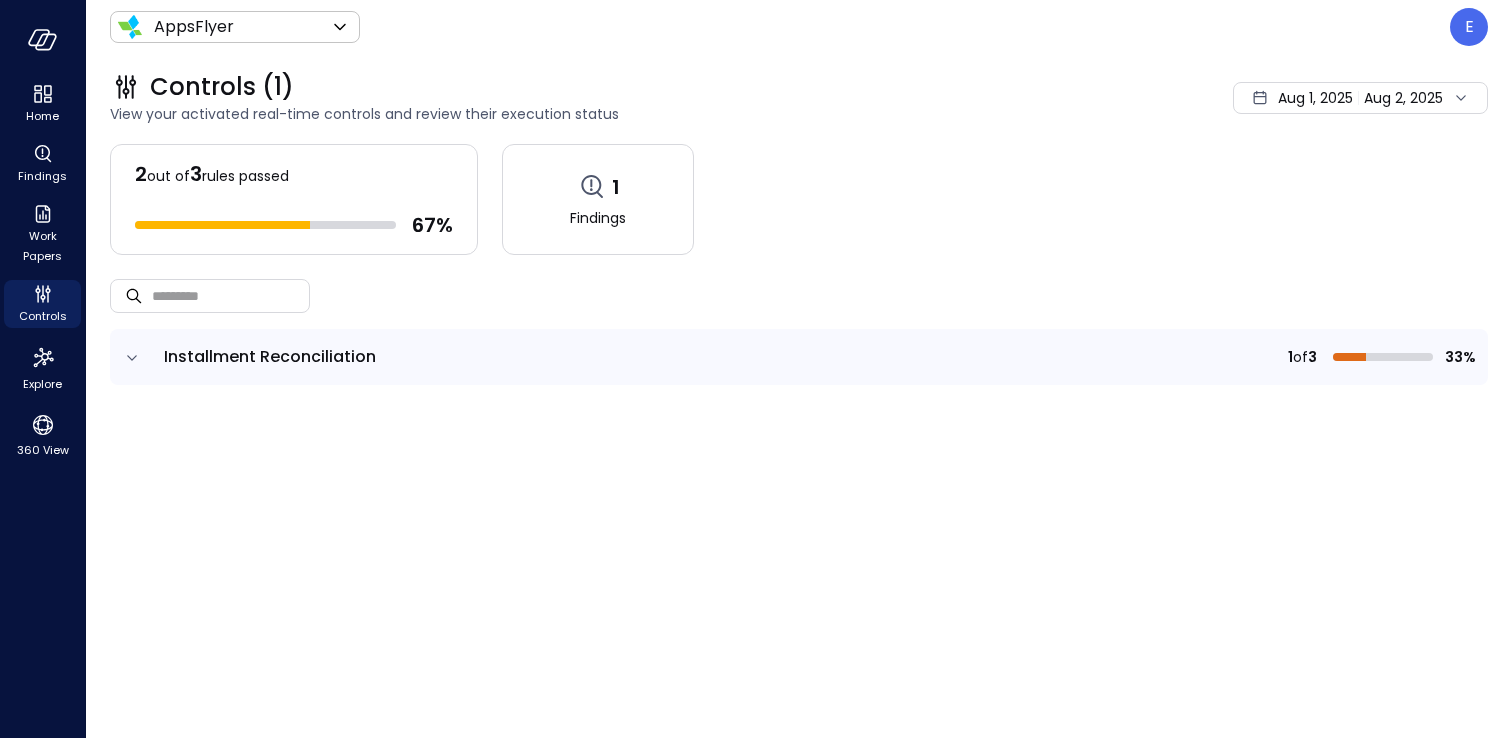 click 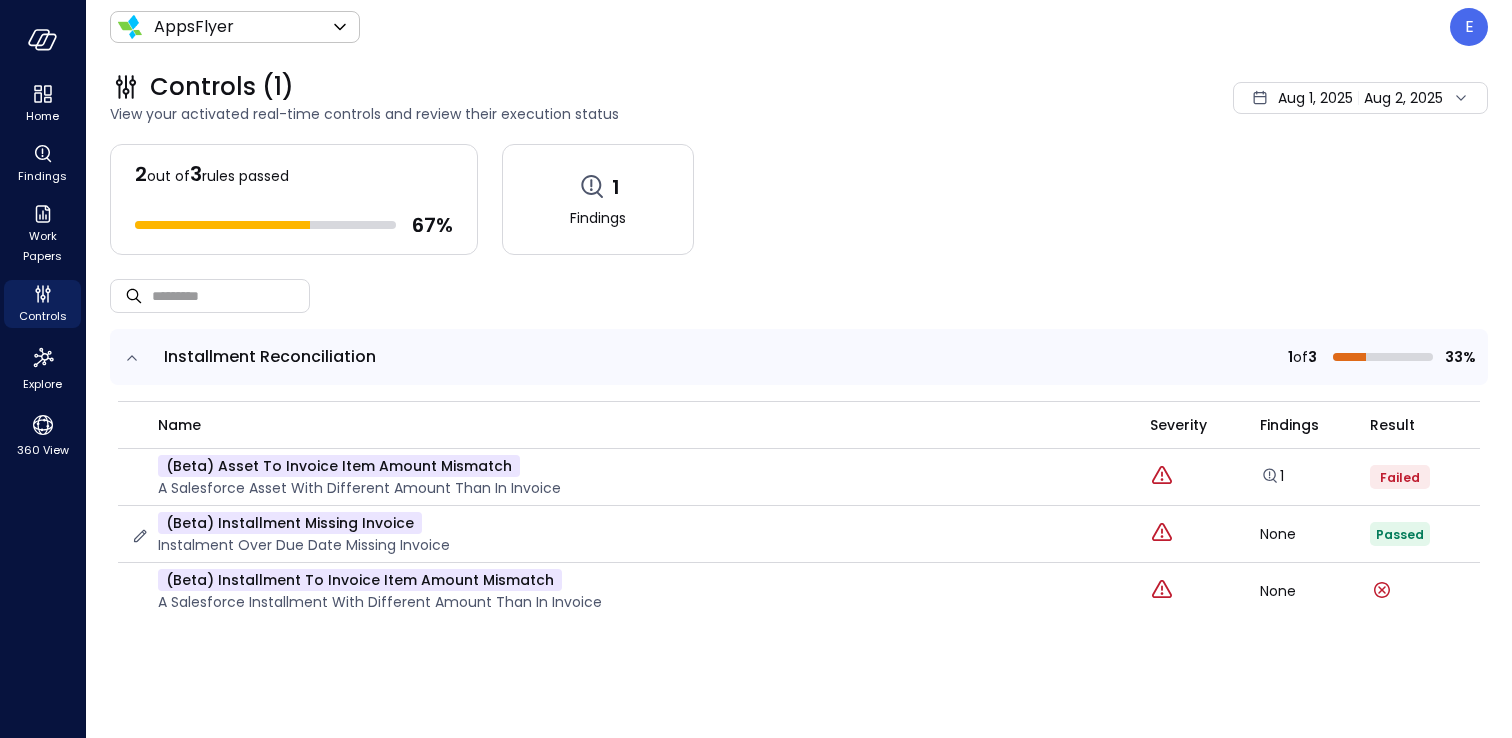 click on "(beta) Installment missing Invoice" at bounding box center (290, 523) 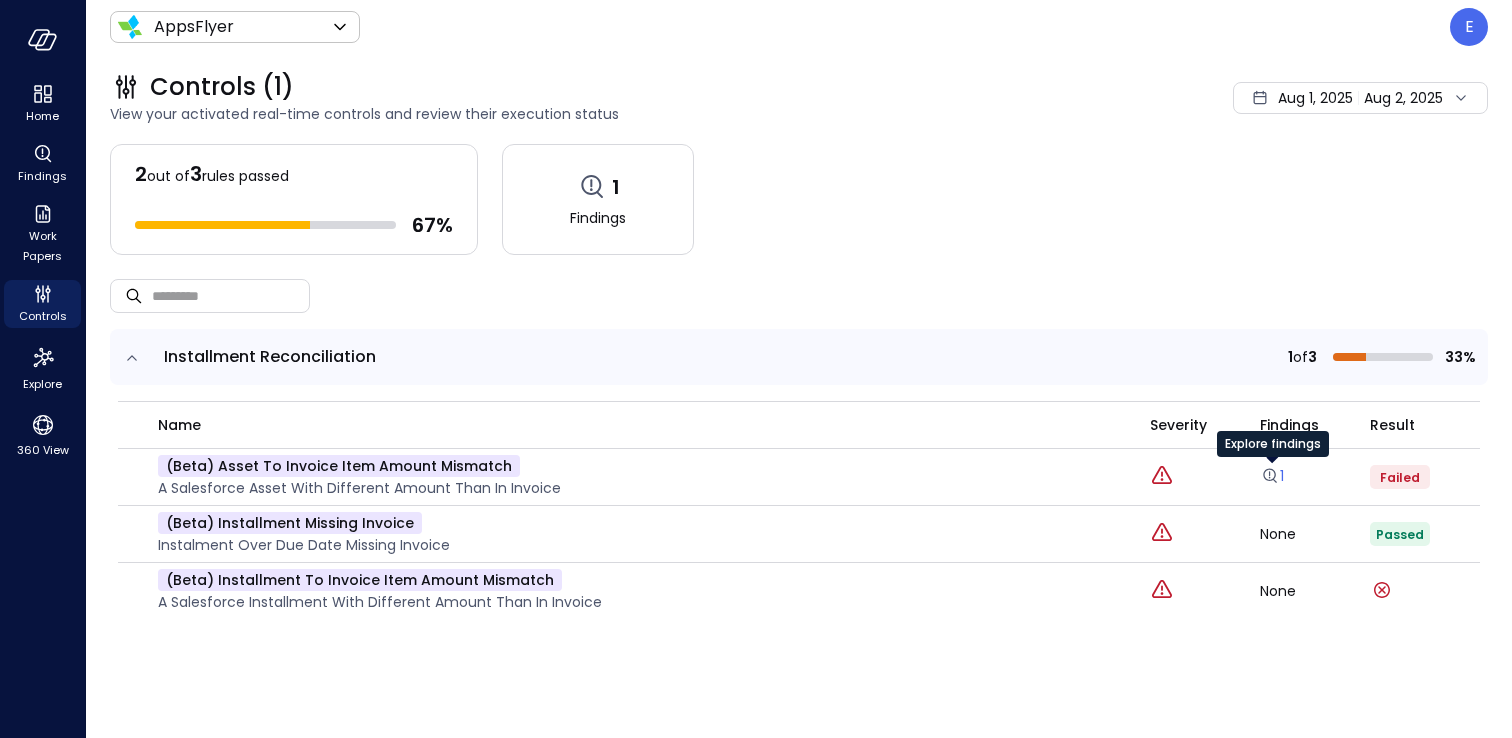 click 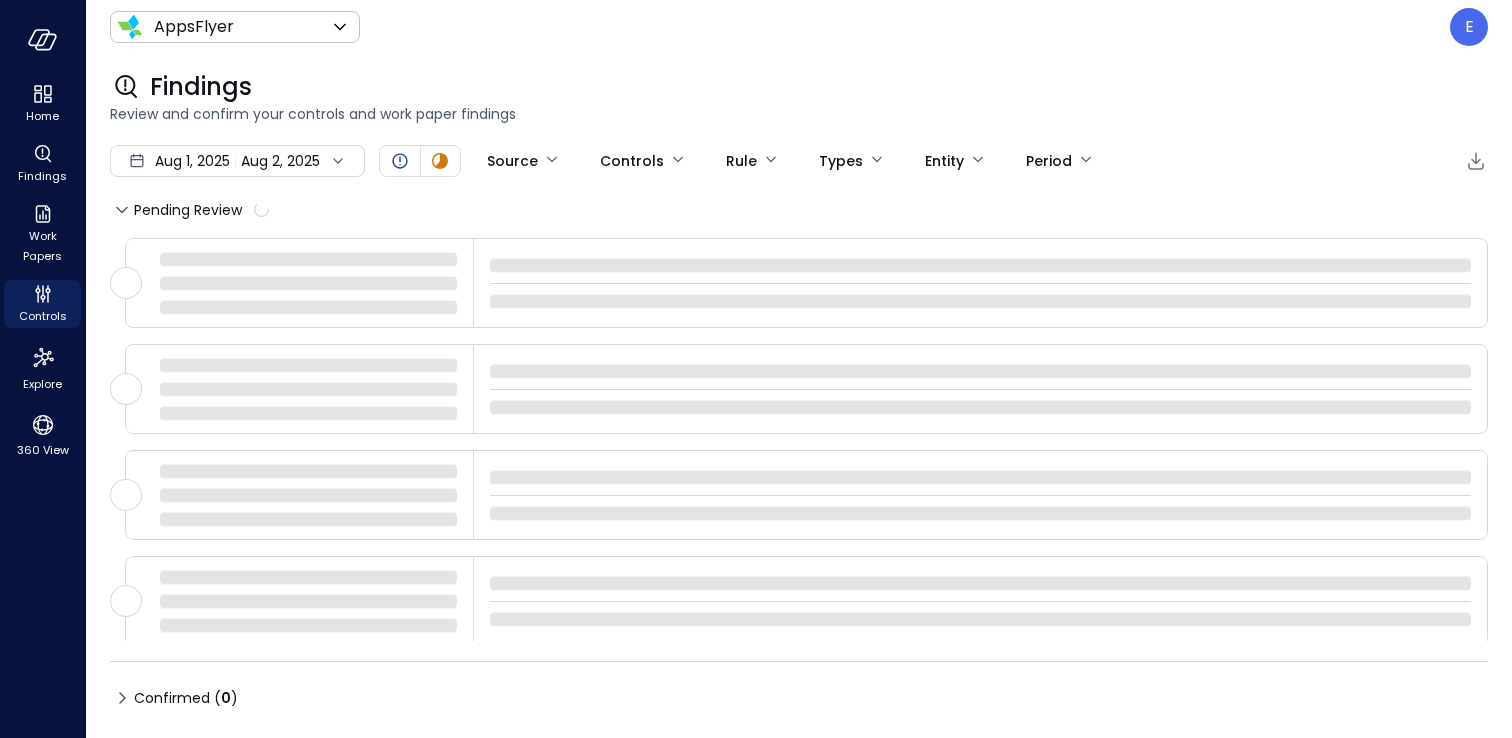 type on "****" 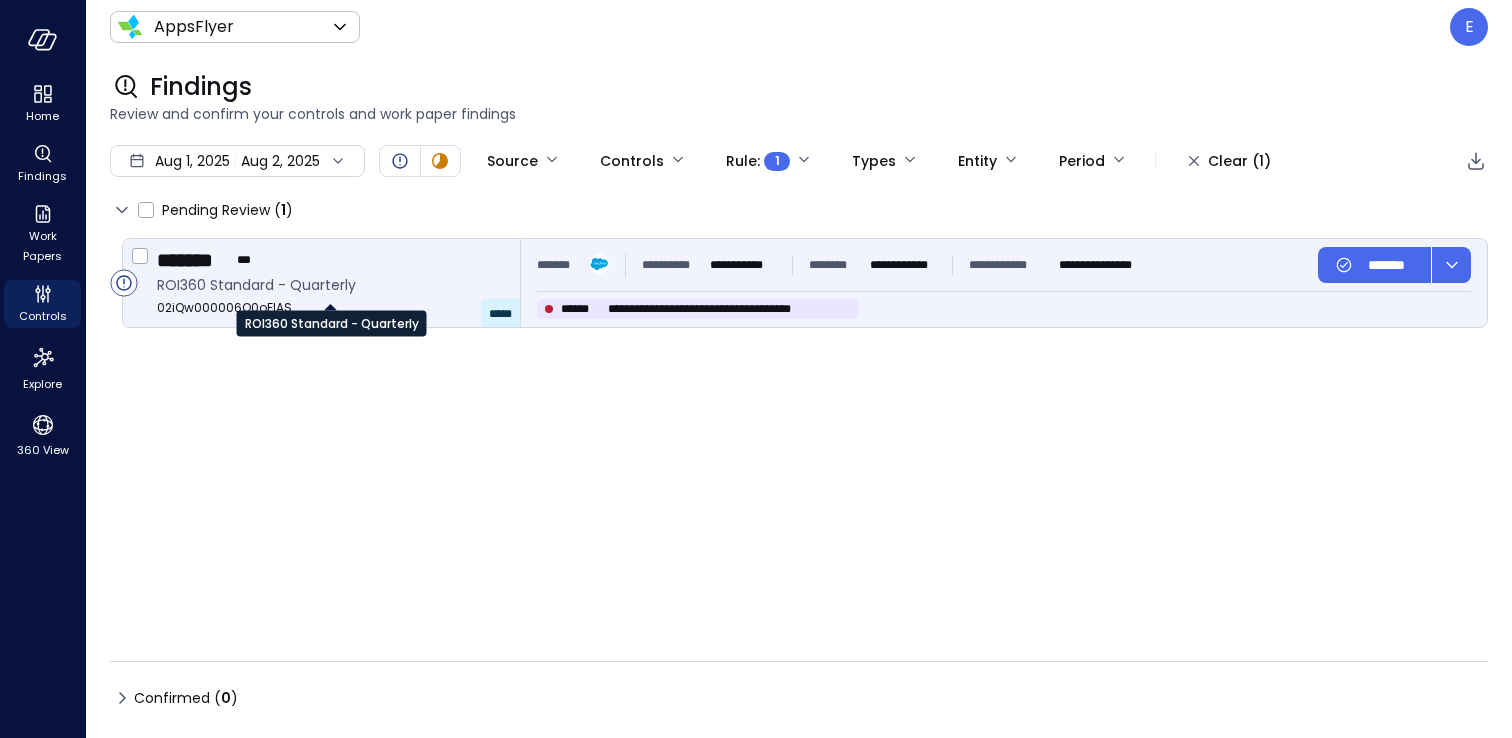 click on "ROI360 Standard - Quarterly" at bounding box center [330, 285] 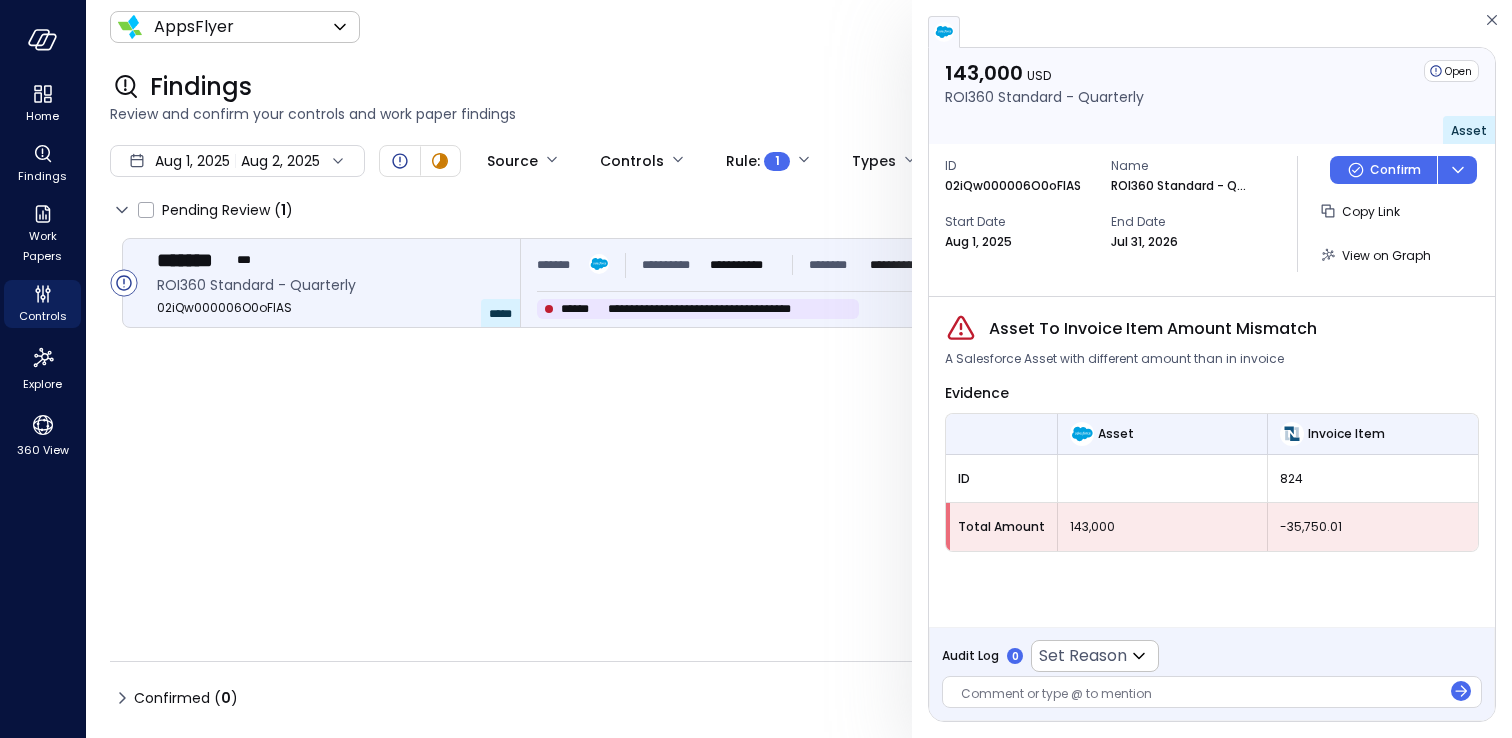 click on "02iQw000006O0oFIAS" at bounding box center (1013, 186) 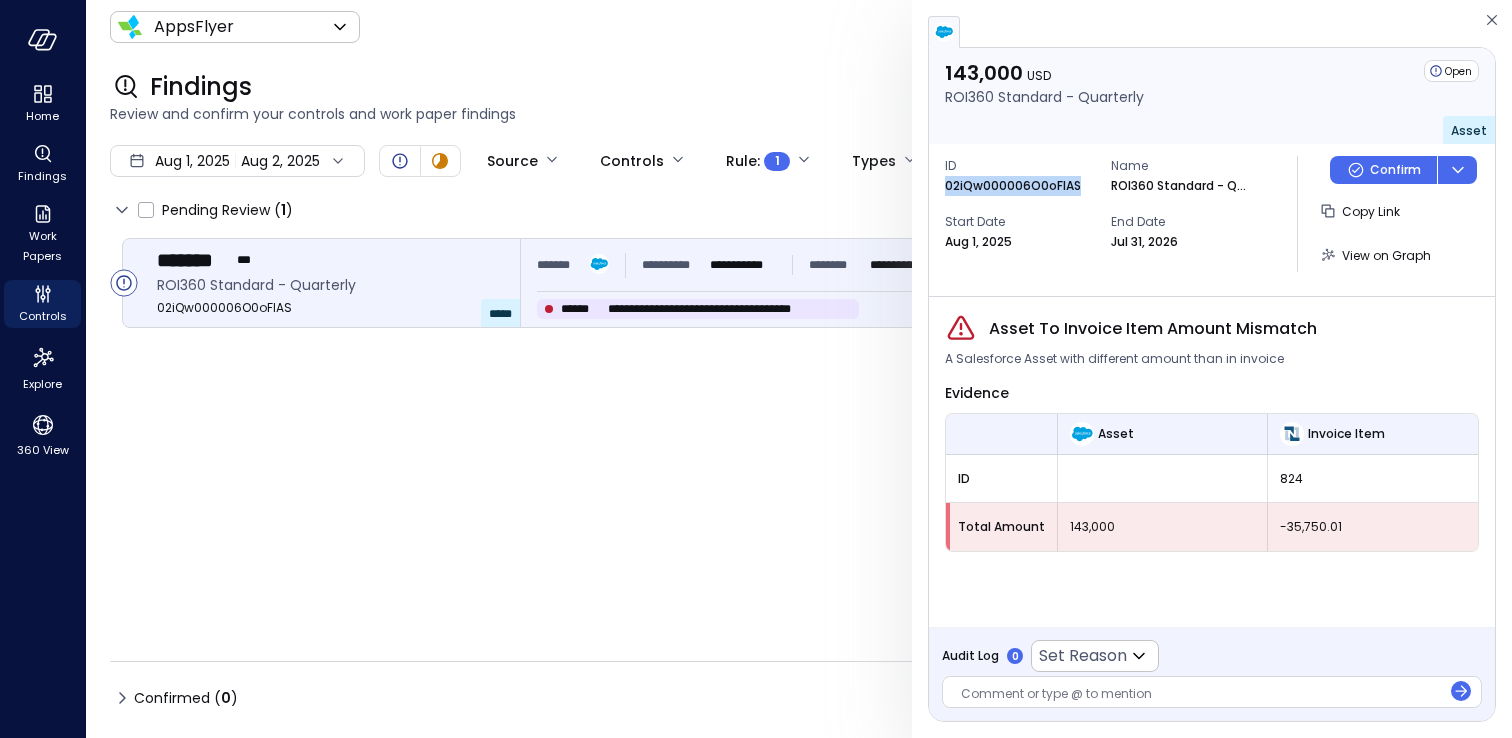 click on "02iQw000006O0oFIAS" at bounding box center (1013, 186) 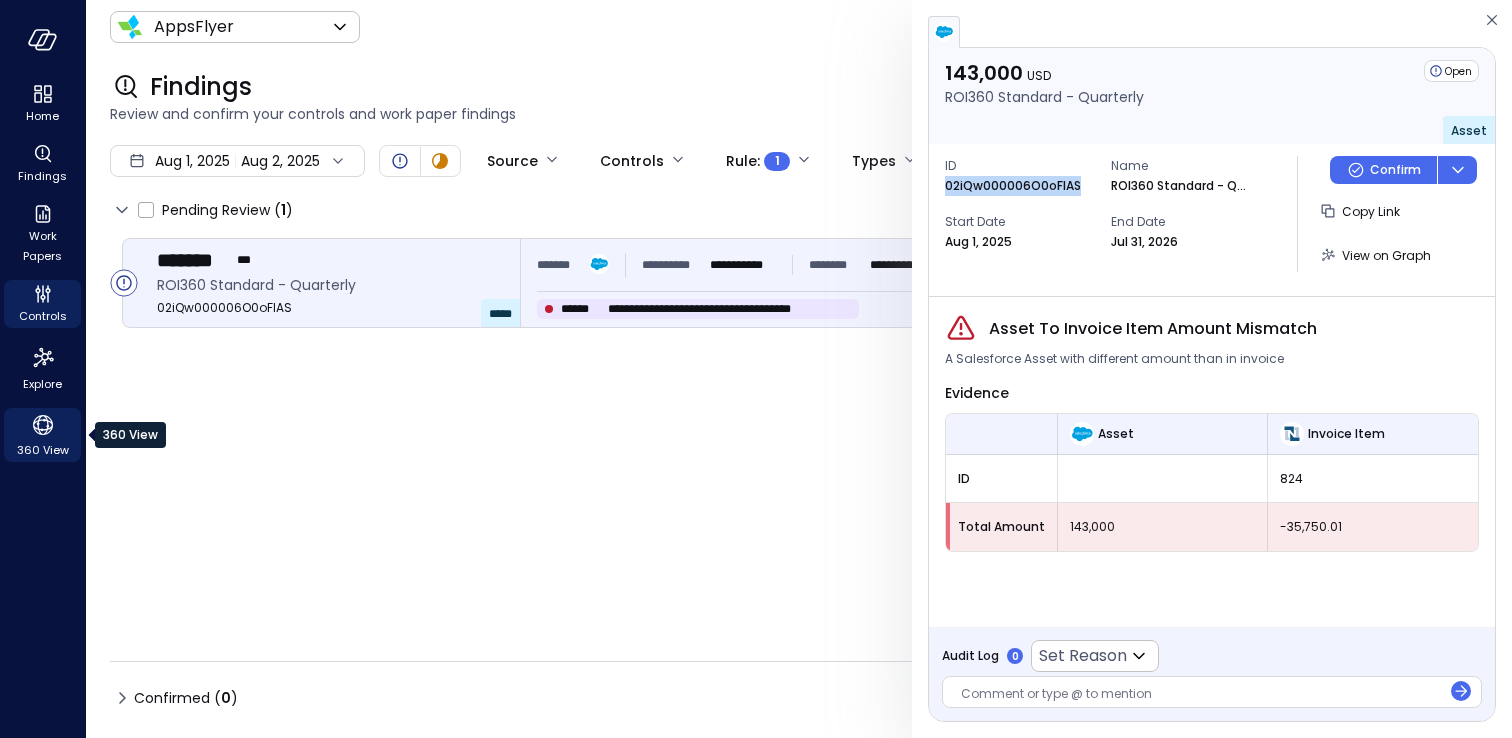 click 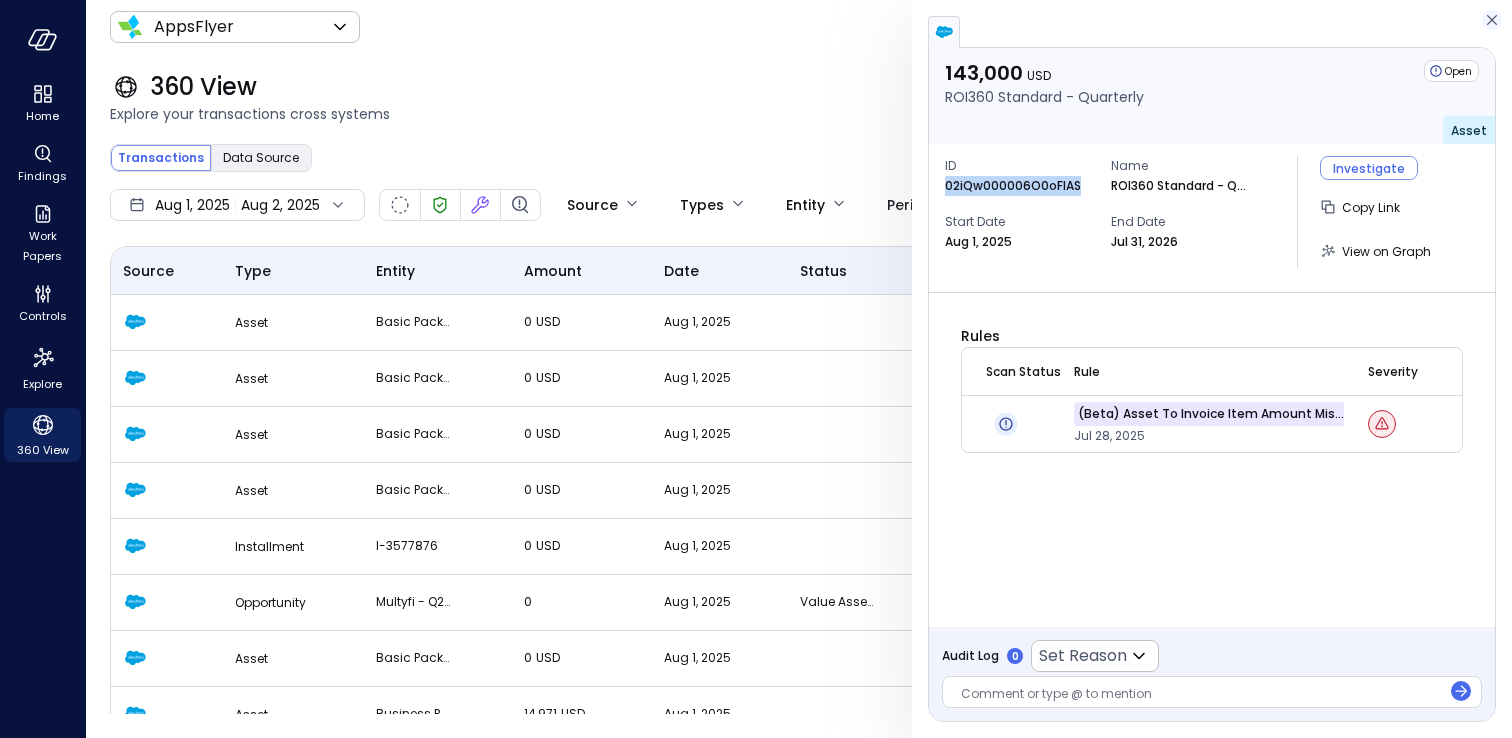 click 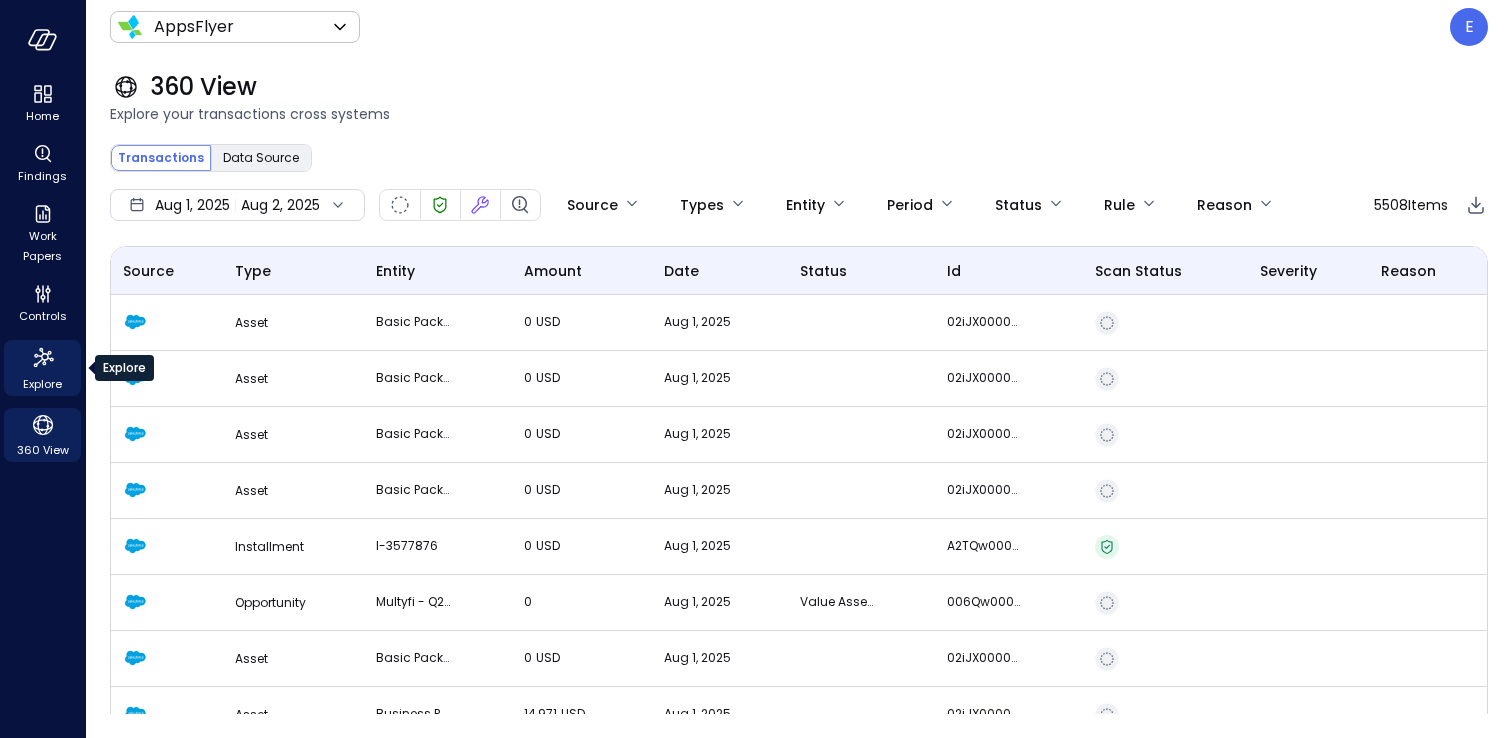click 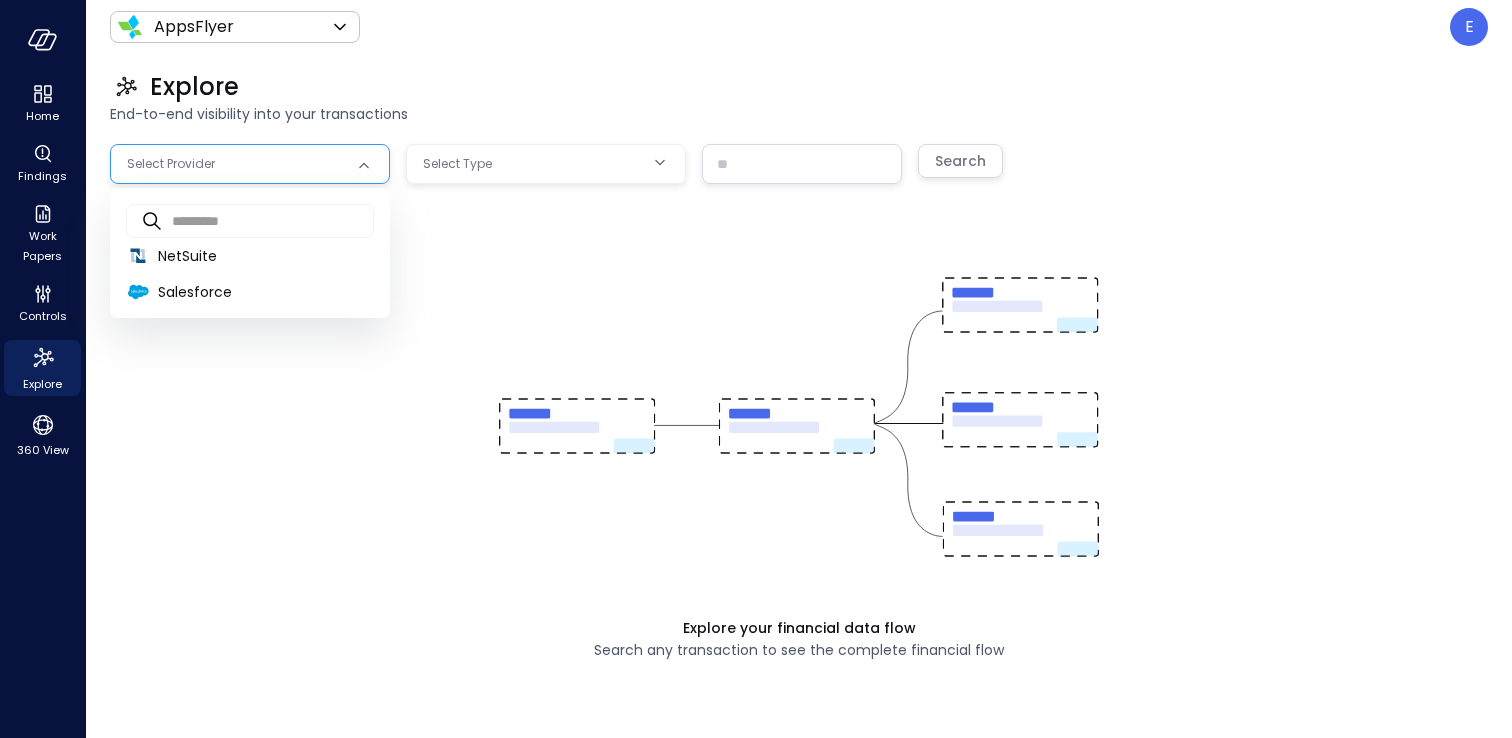 click on "AppsFlyer ******* ​ E Explore   End-to-end visibility into your transactions Select Provider Select Type ​ Search Explore your financial data flow Search any transaction to see the complete financial flow Safebooks.ai Test . GoCardless and Stripe NS Upload Ensure reconciliation between GoCardless & Stripe transactions to NetSuite ​ ​ NetSuite Salesforce" at bounding box center [756, 369] 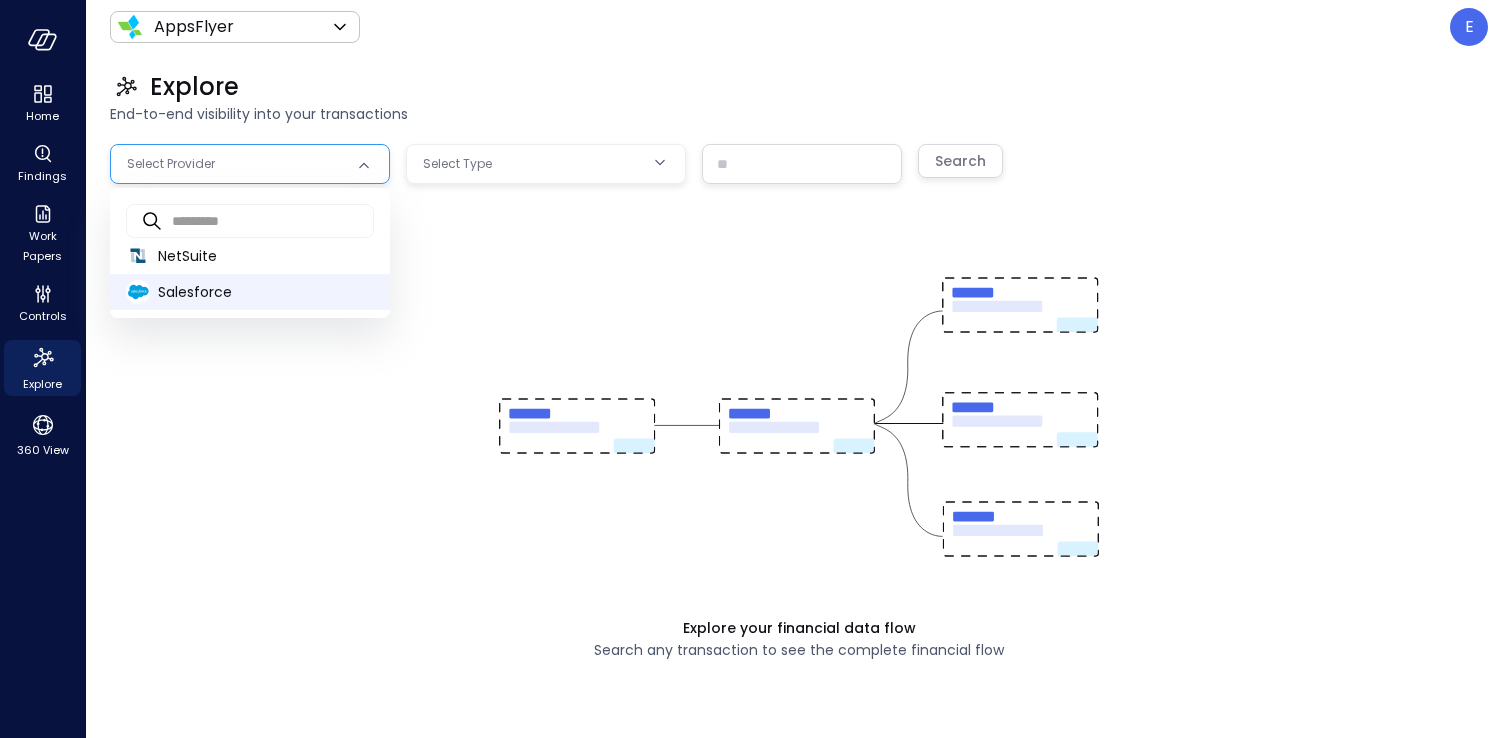 click on "Salesforce" at bounding box center (266, 292) 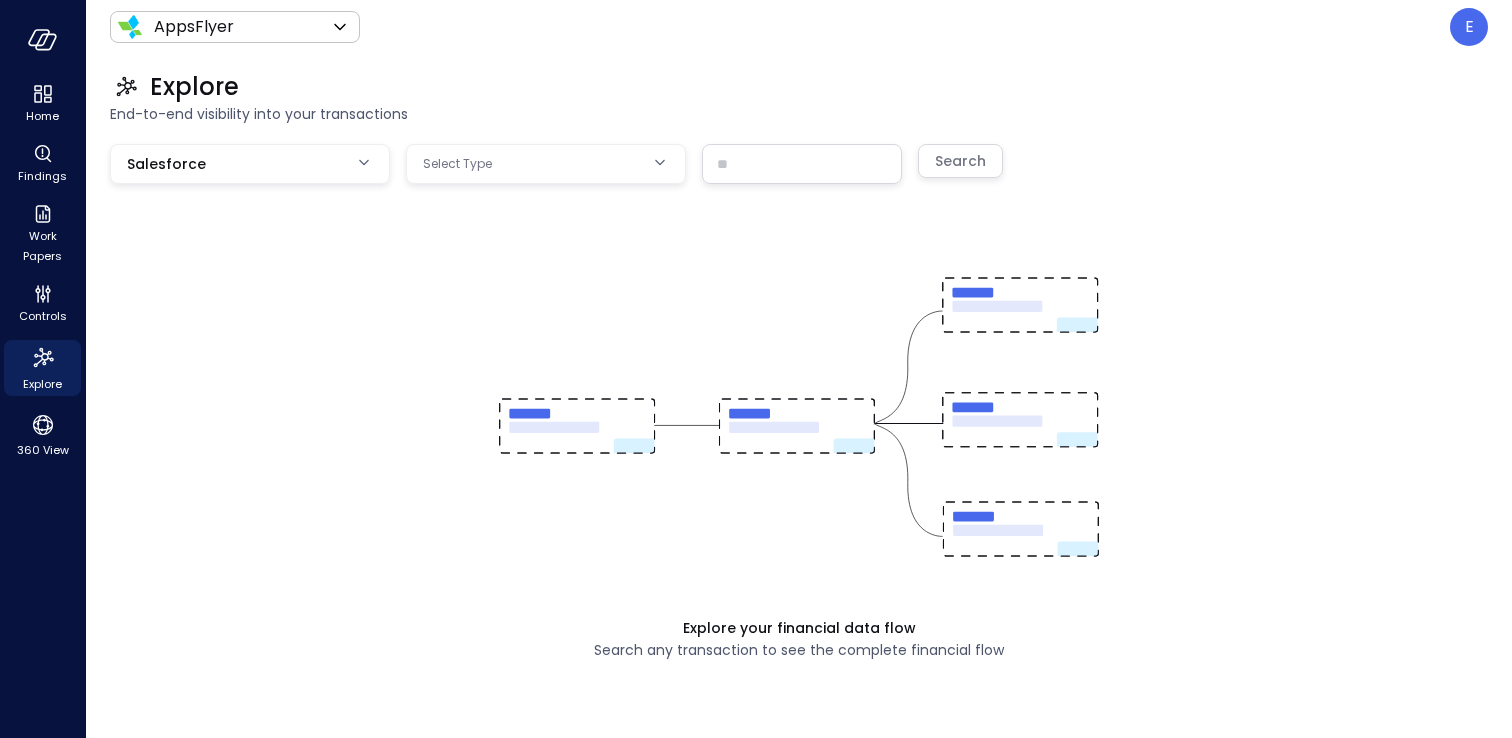 click on "**********" at bounding box center [756, 369] 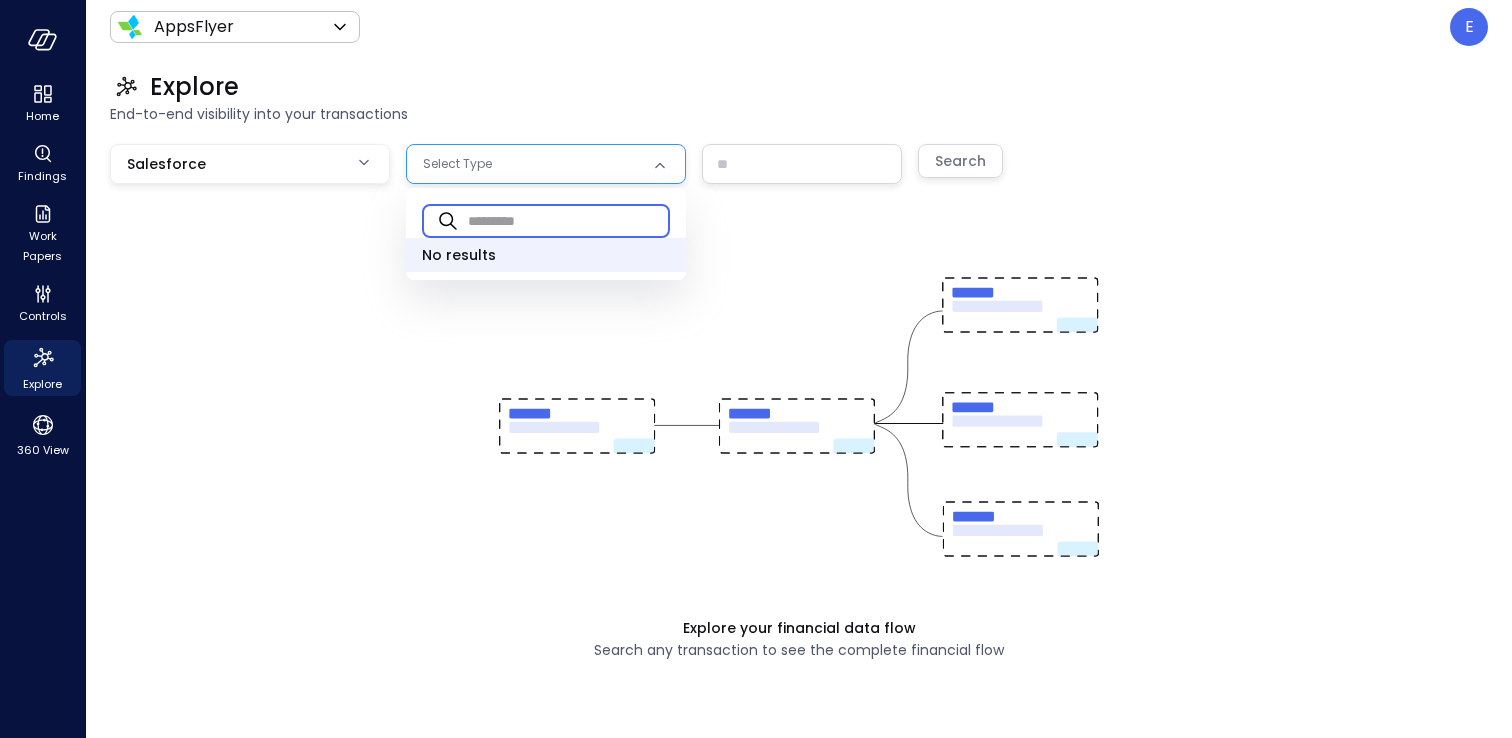 click at bounding box center (569, 220) 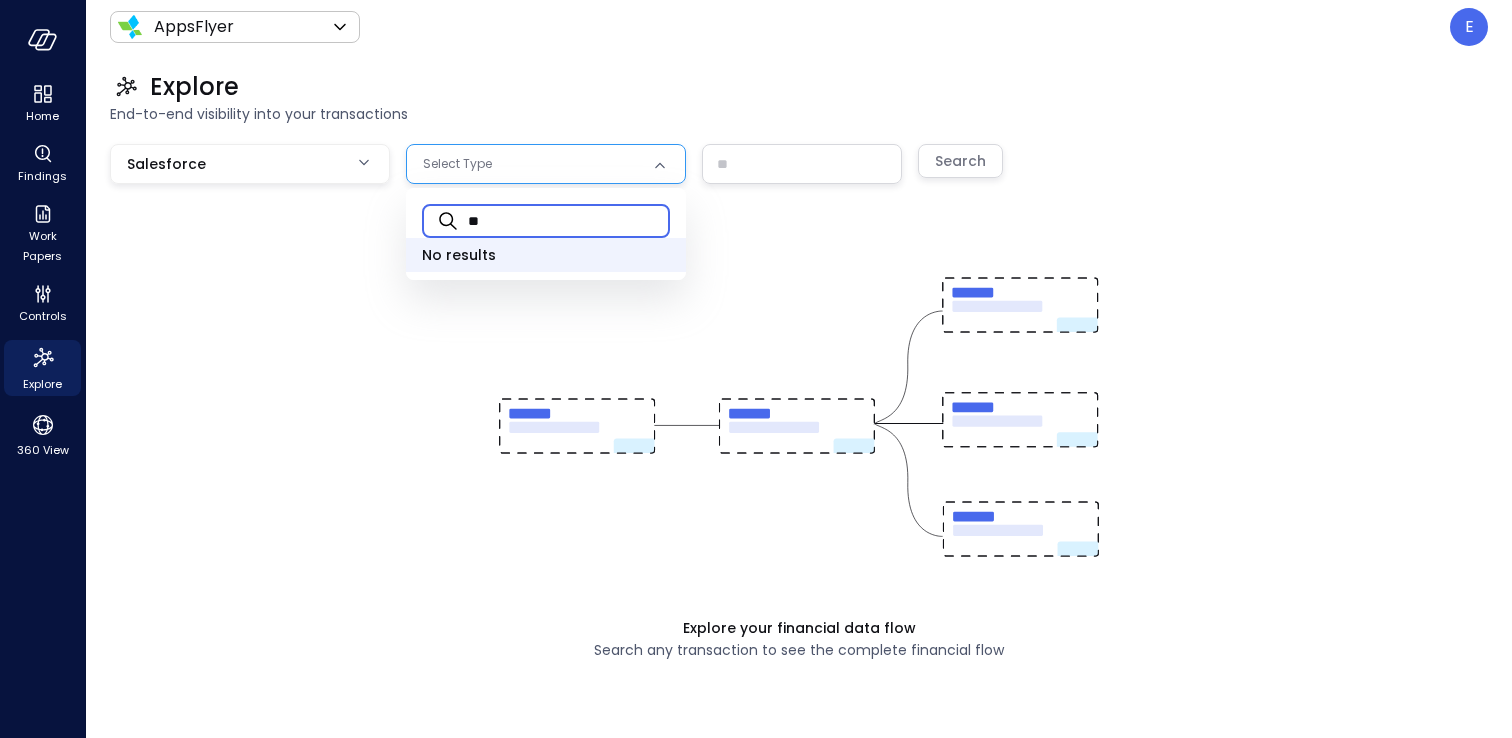 type on "*" 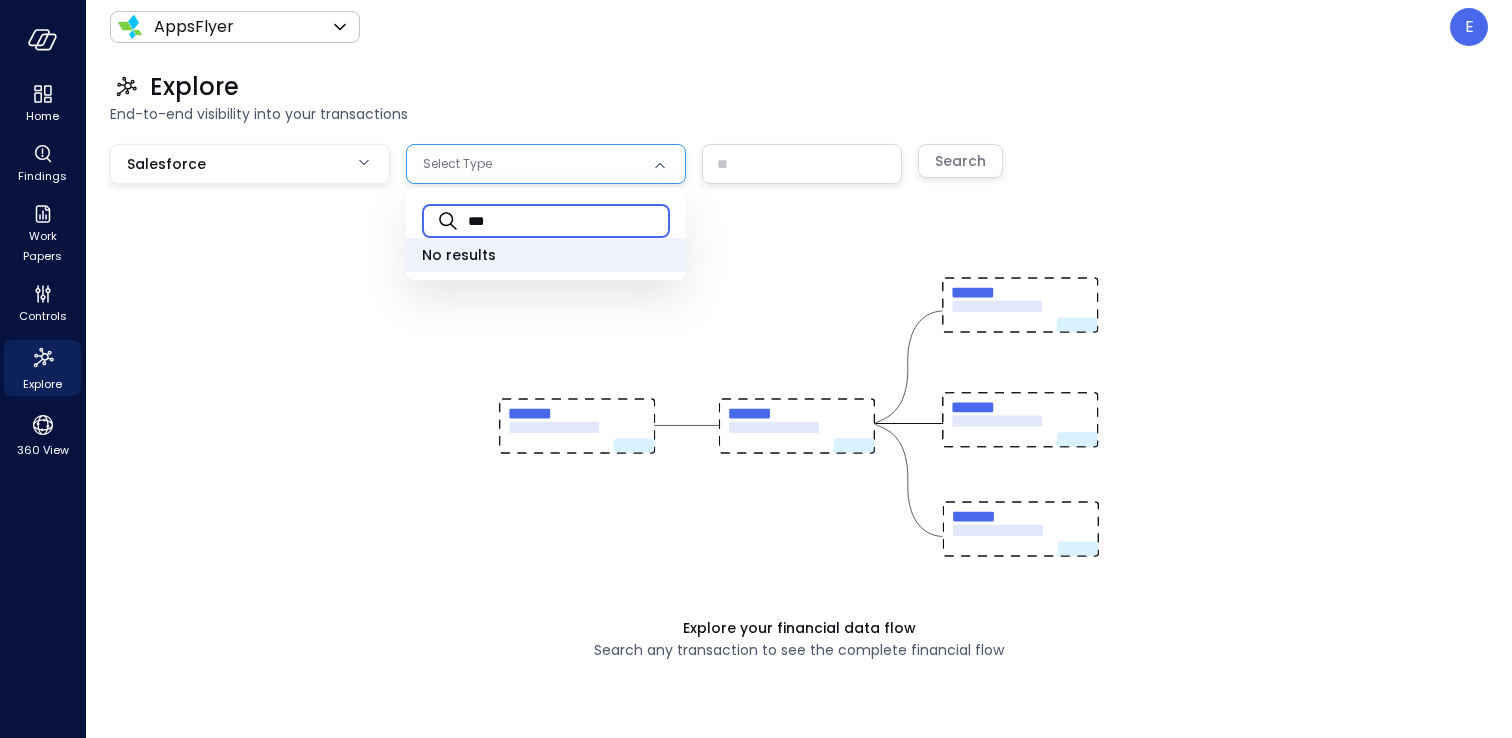 type on "***" 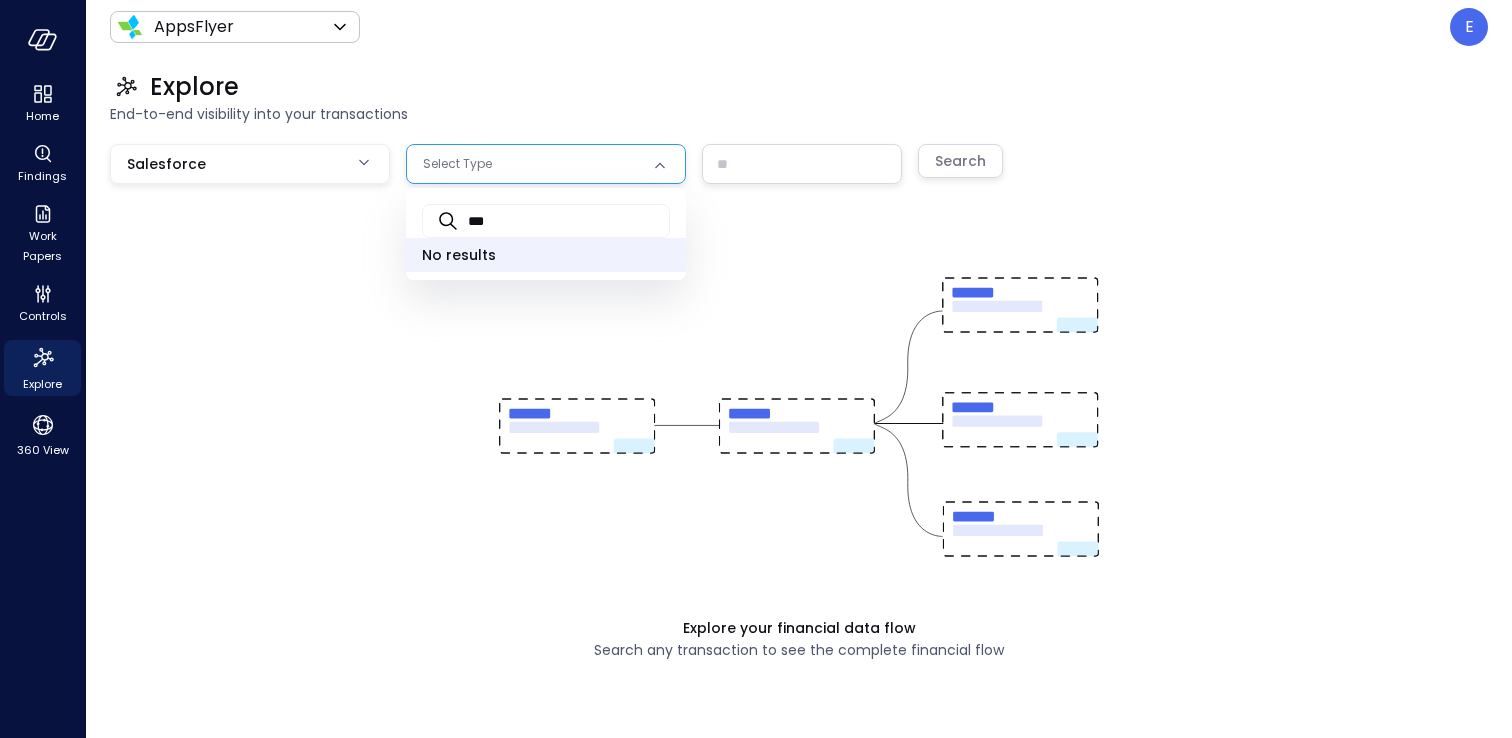 click at bounding box center [756, 369] 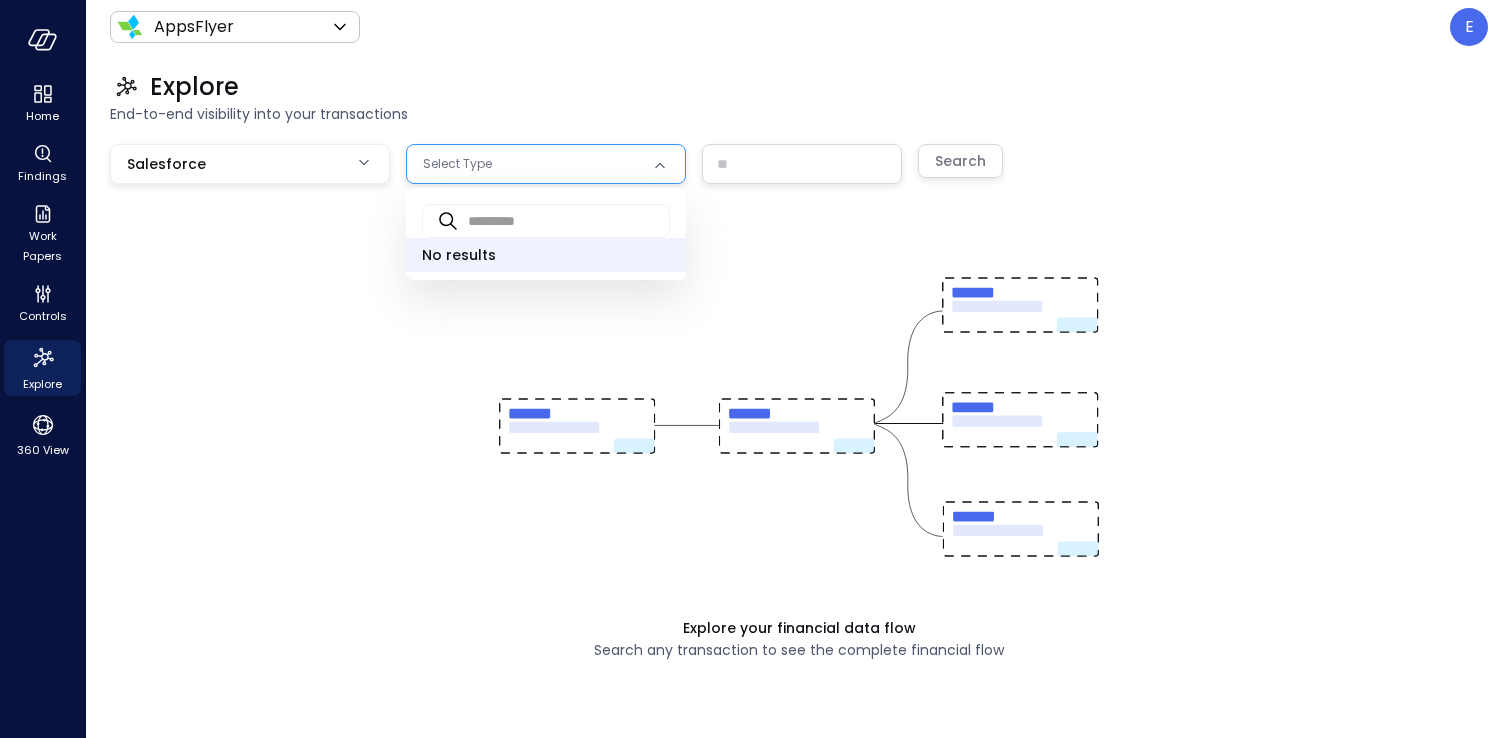 click on "**********" at bounding box center (756, 369) 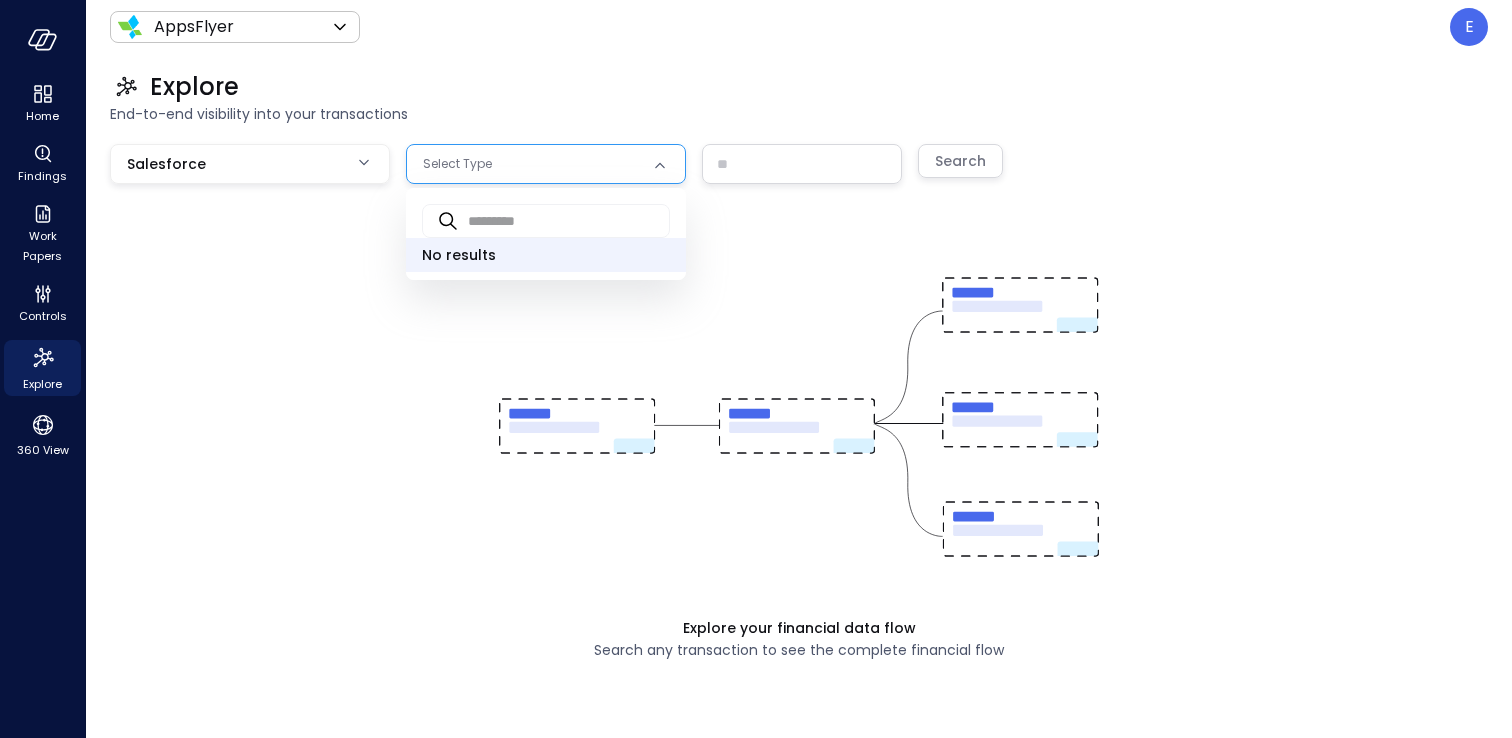 click on "​ ​ No results" at bounding box center [546, 234] 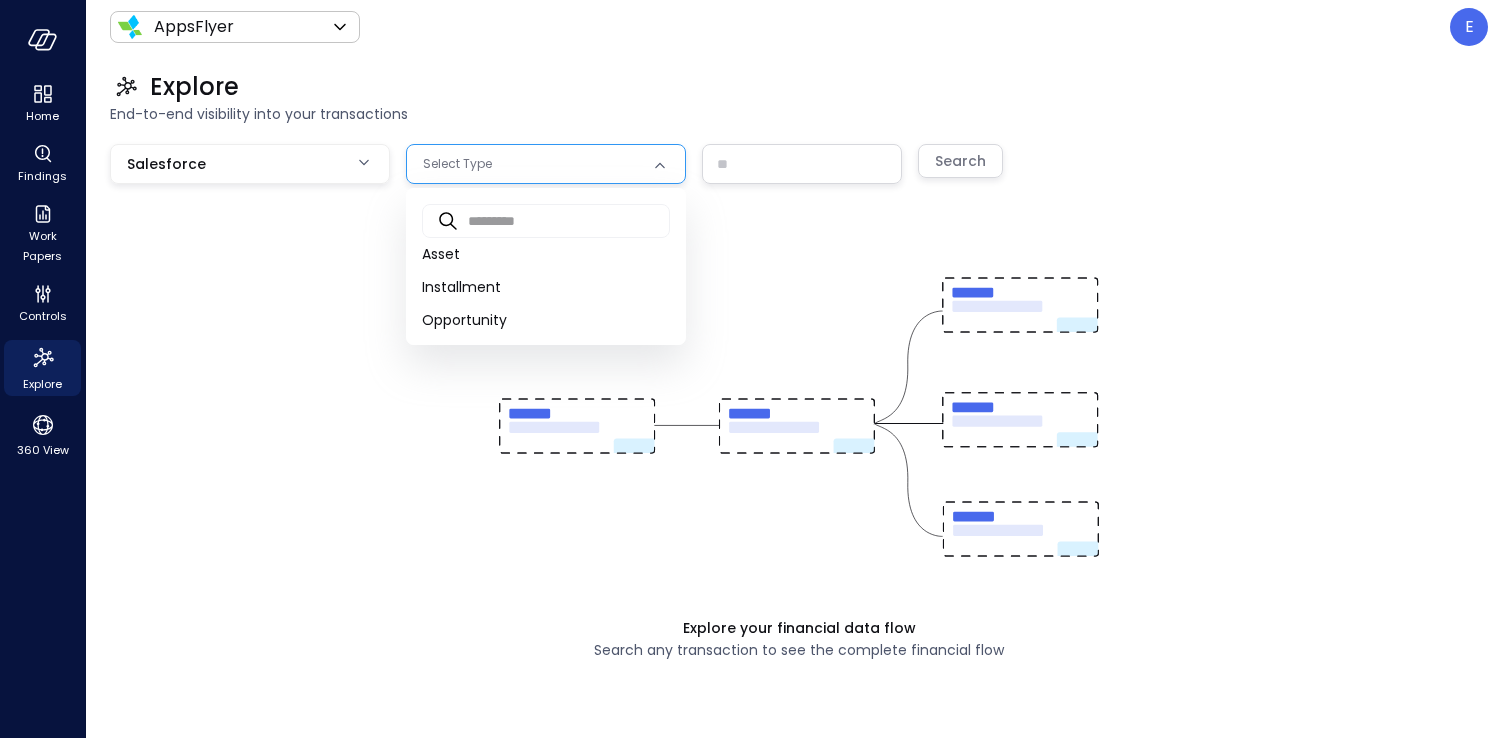 click at bounding box center [546, 341] 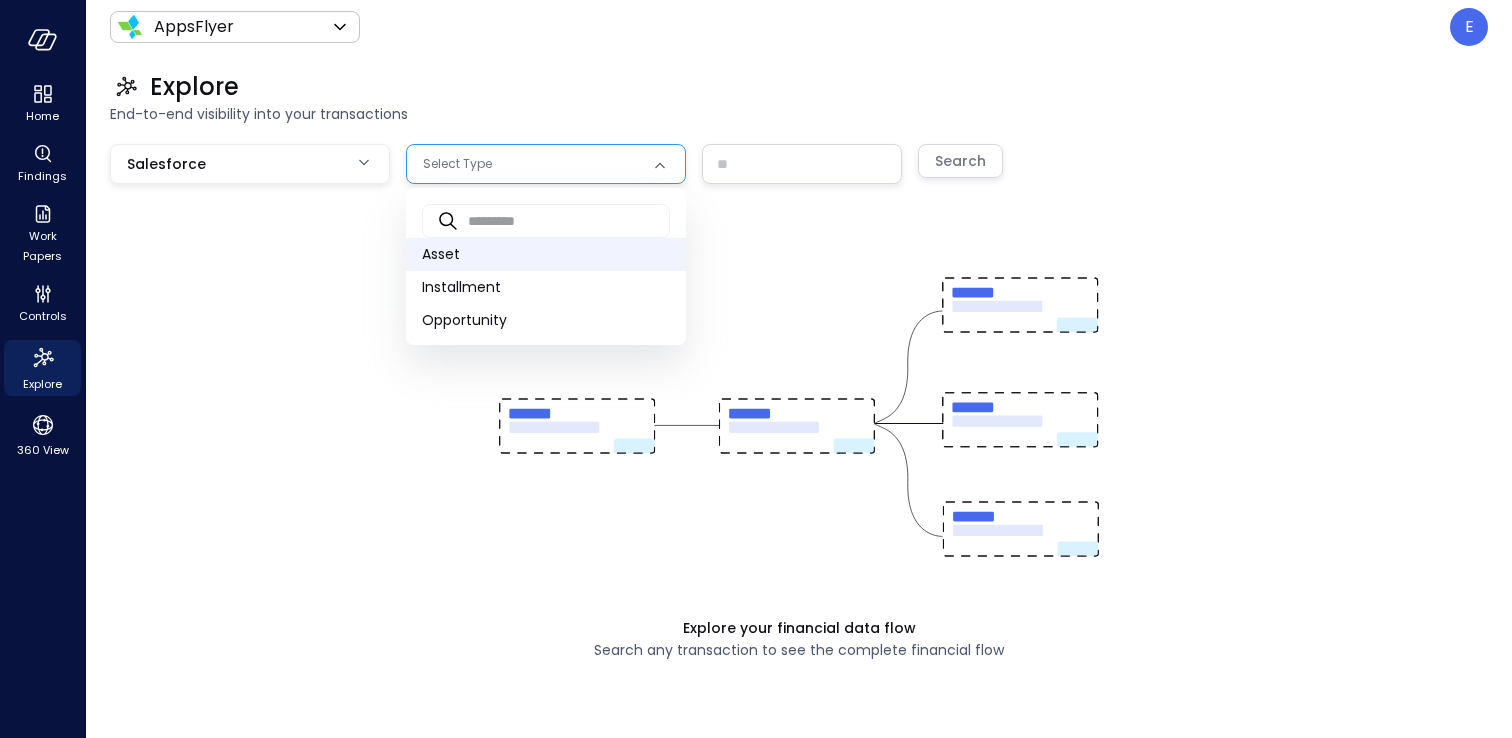 click on "Asset" at bounding box center (546, 254) 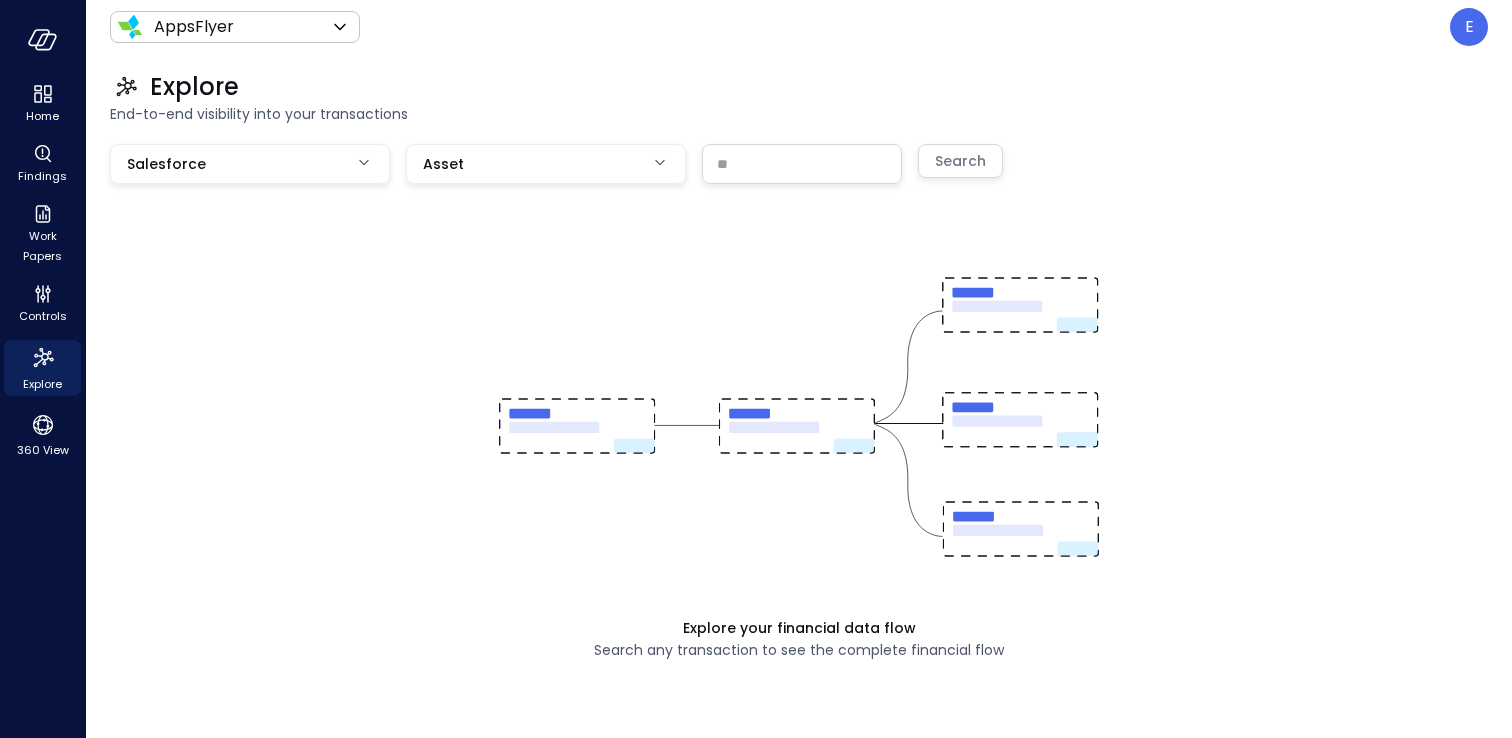 click at bounding box center [802, 163] 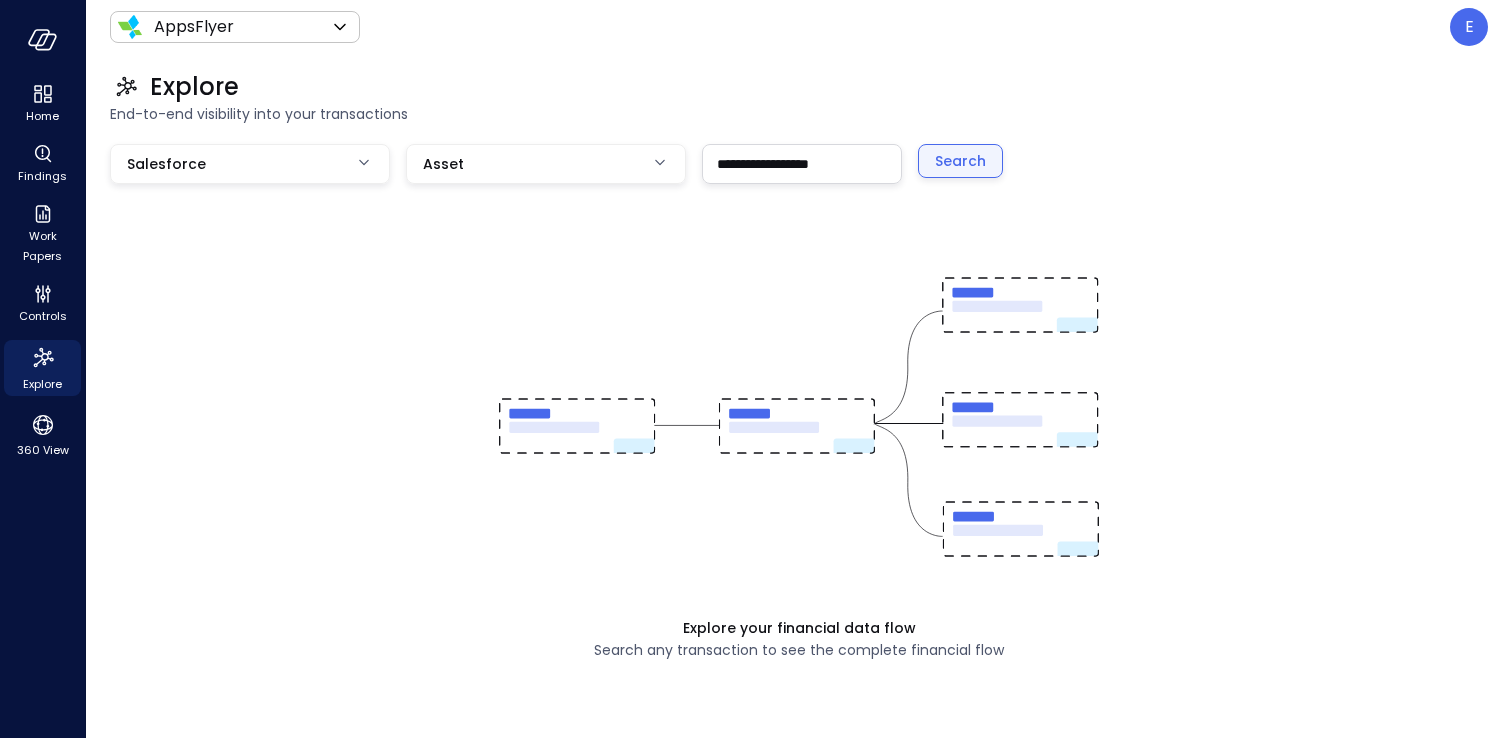 type on "**********" 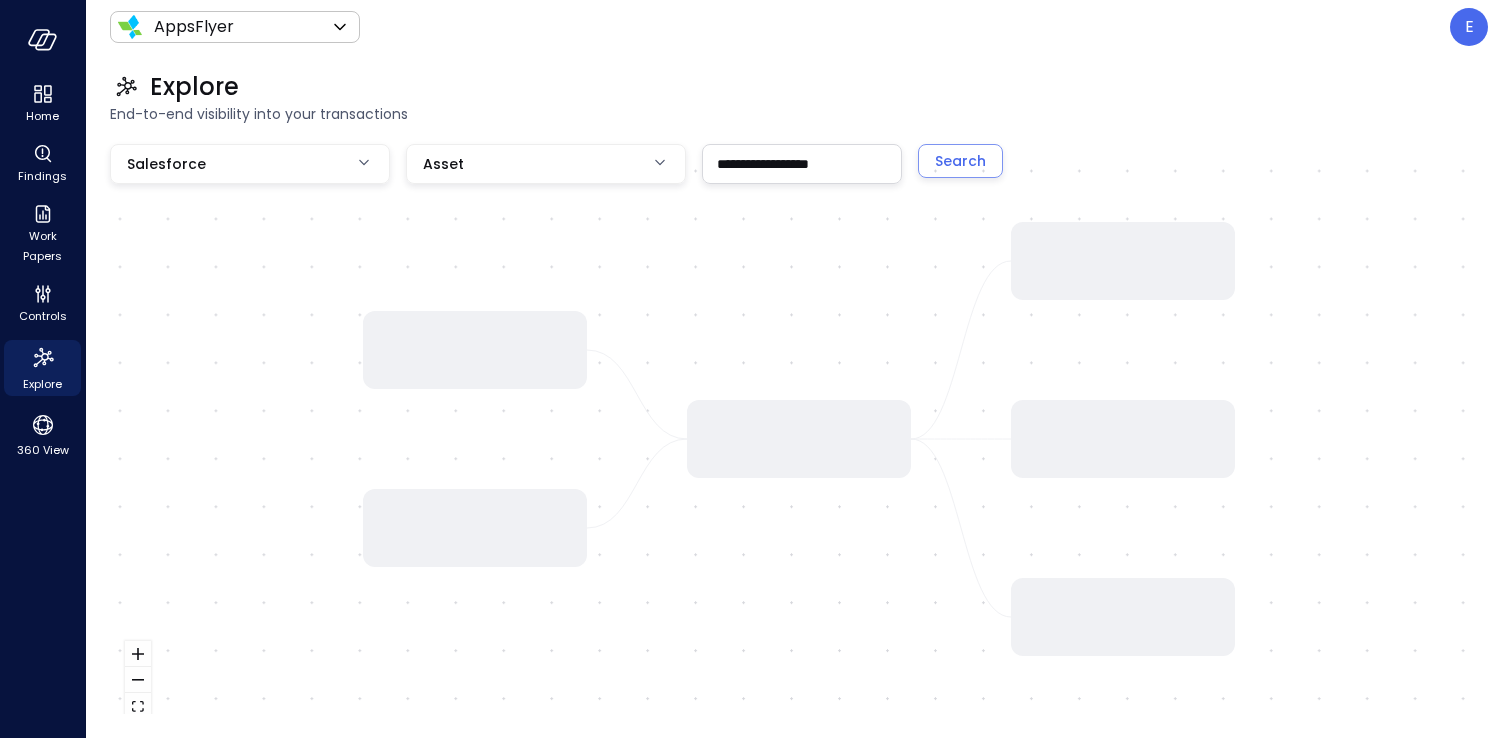 click on "**********" at bounding box center [756, 369] 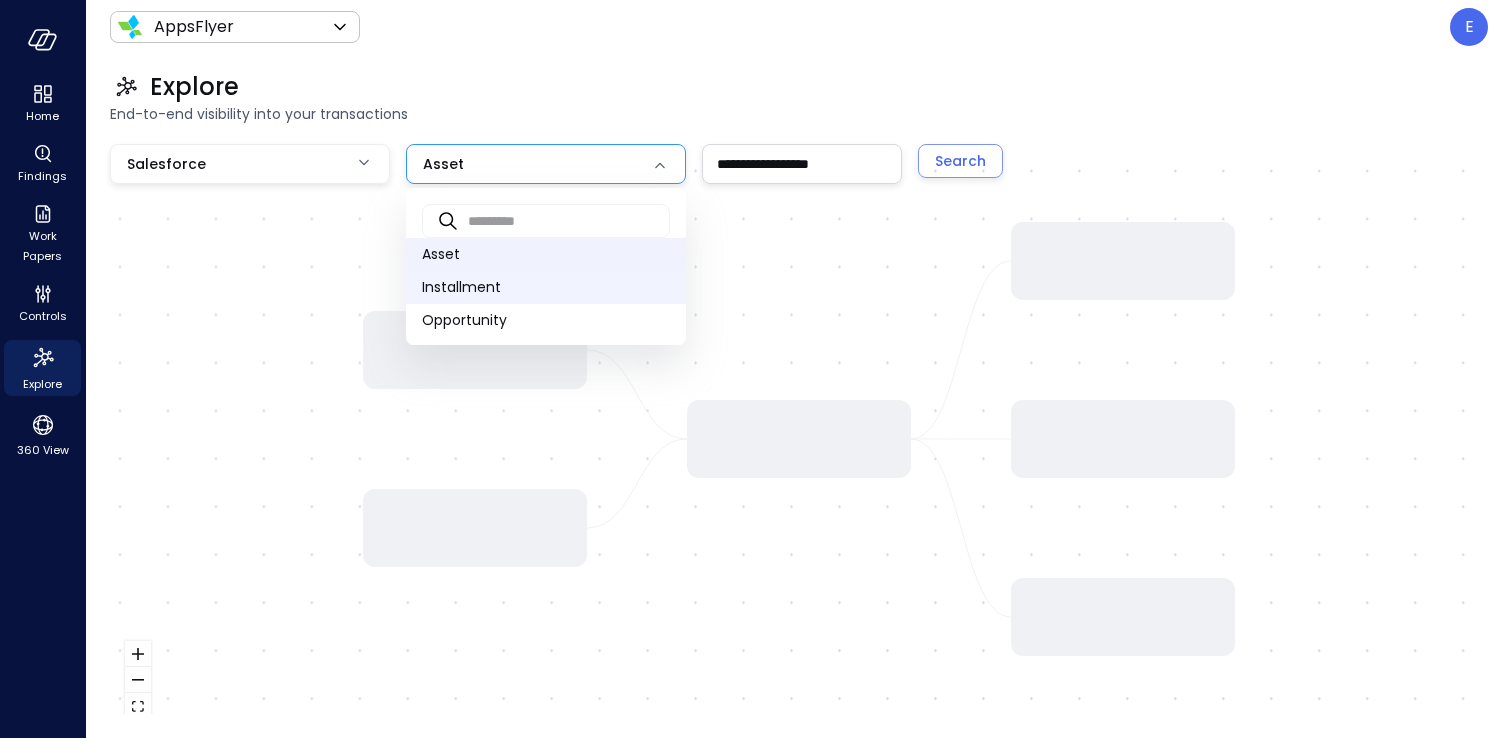 click on "Installment" at bounding box center (546, 287) 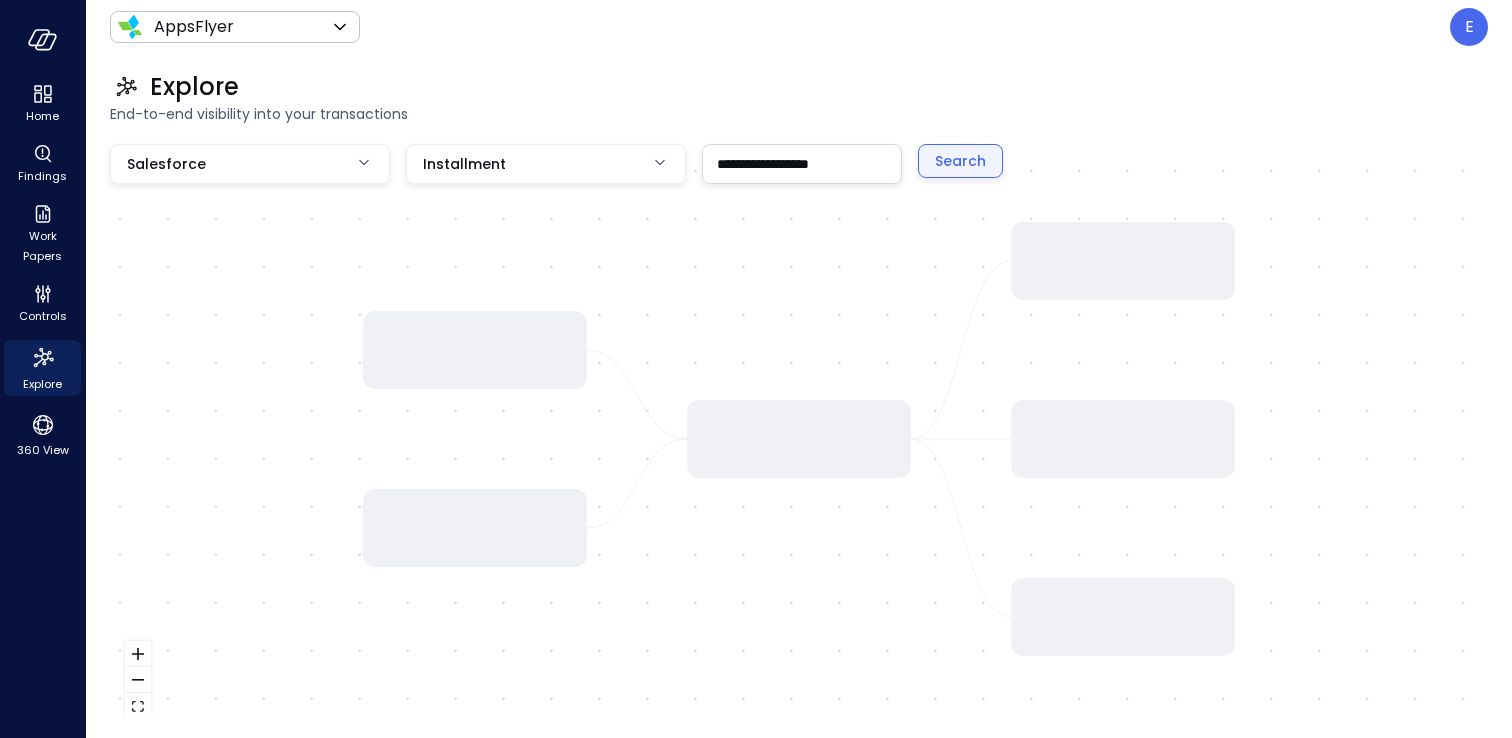 click on "Search" at bounding box center [960, 161] 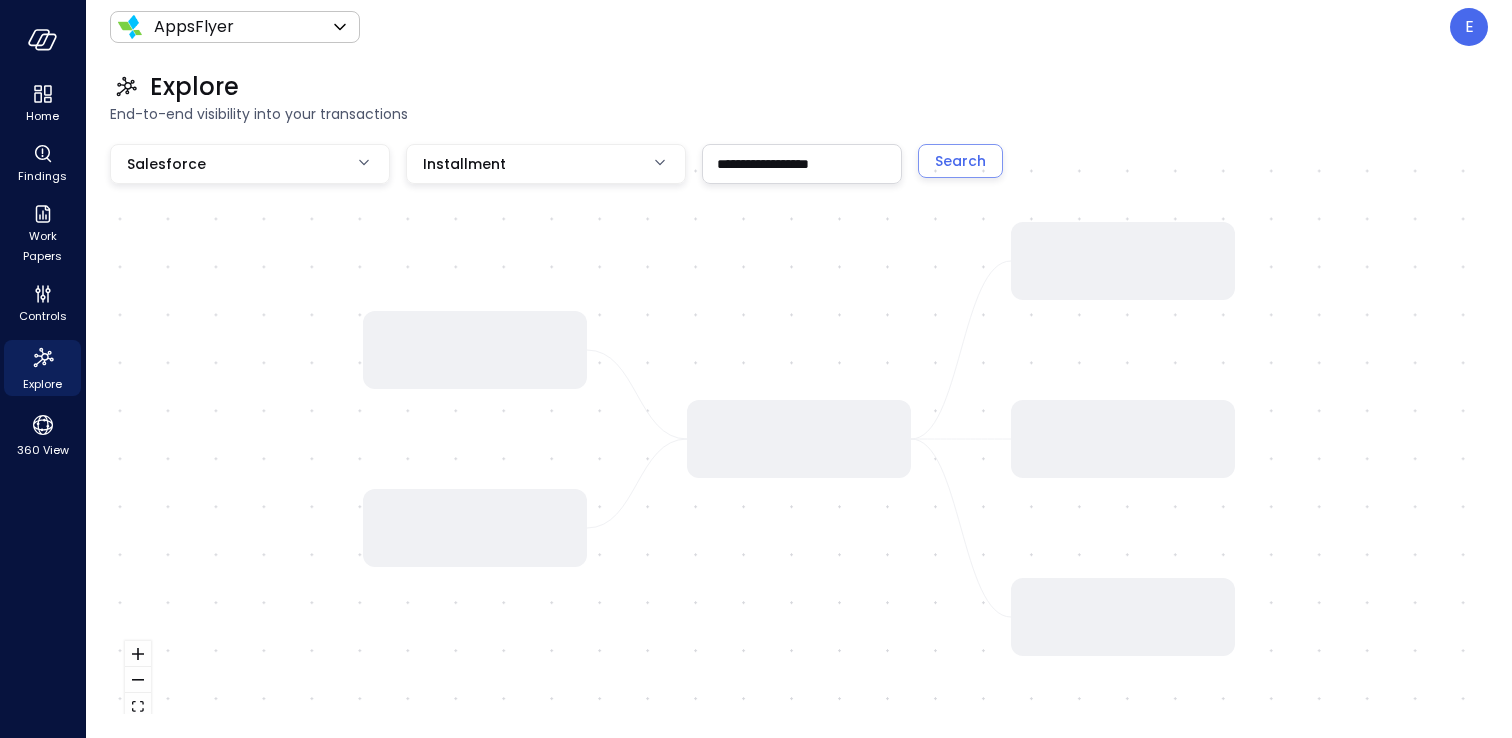 click on "**********" at bounding box center [756, 369] 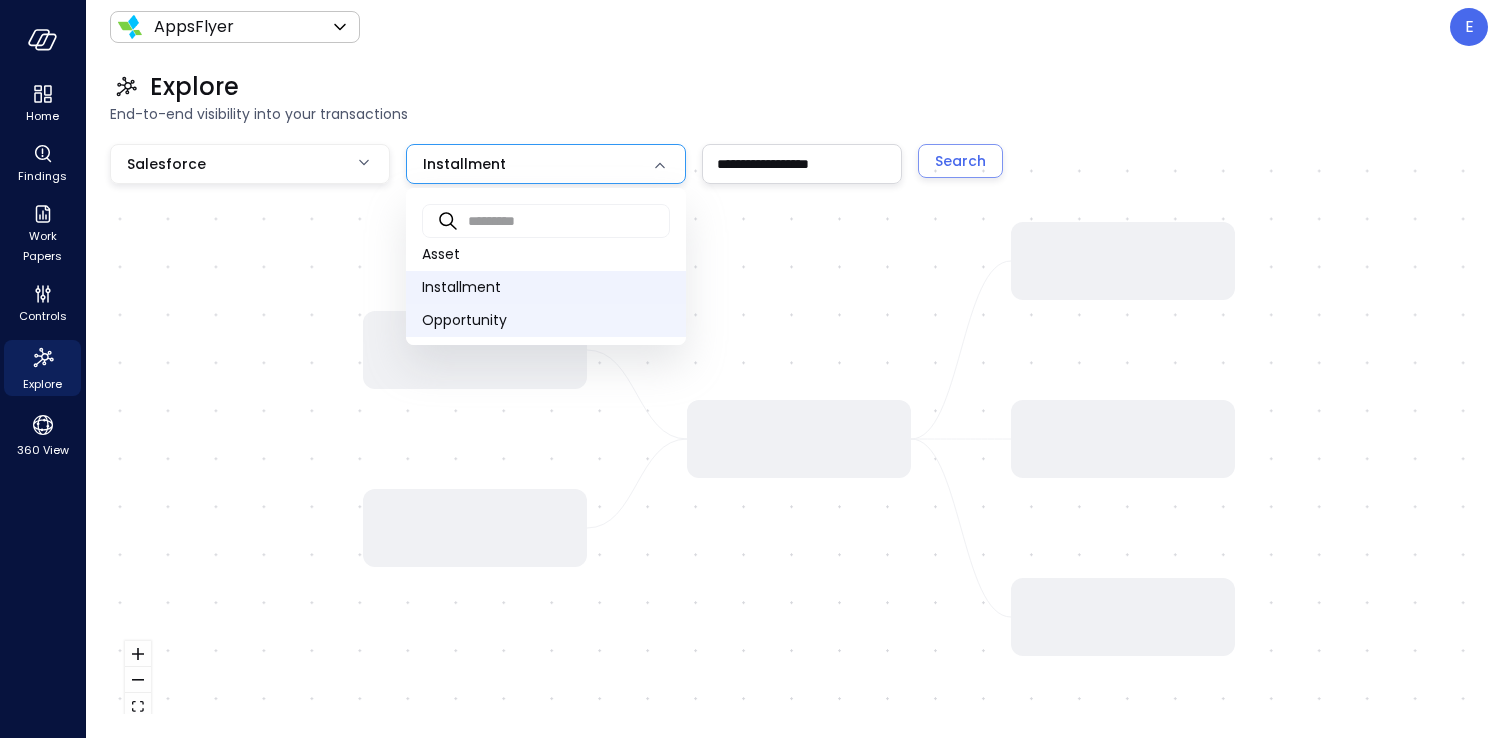 click on "Opportunity" at bounding box center [546, 320] 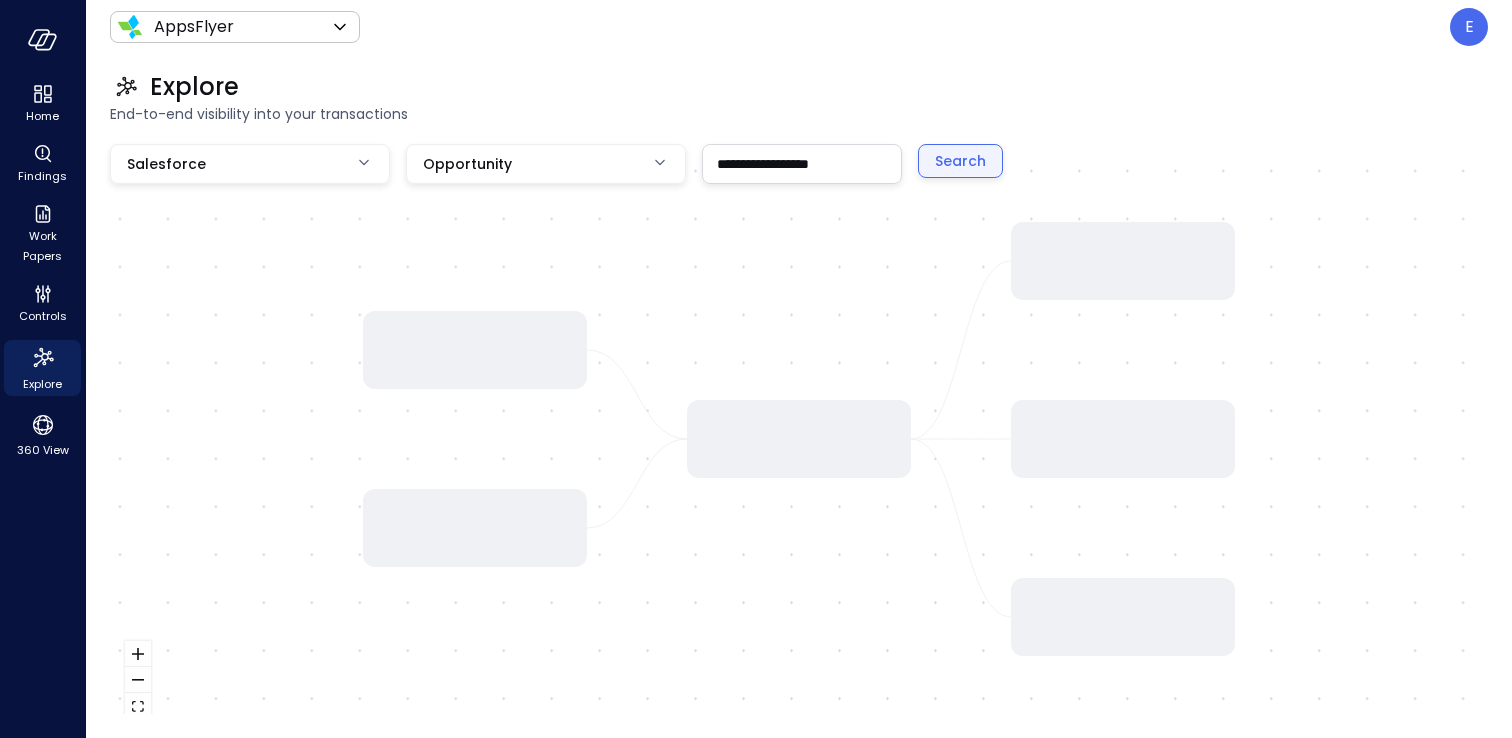 click on "Search" at bounding box center (960, 161) 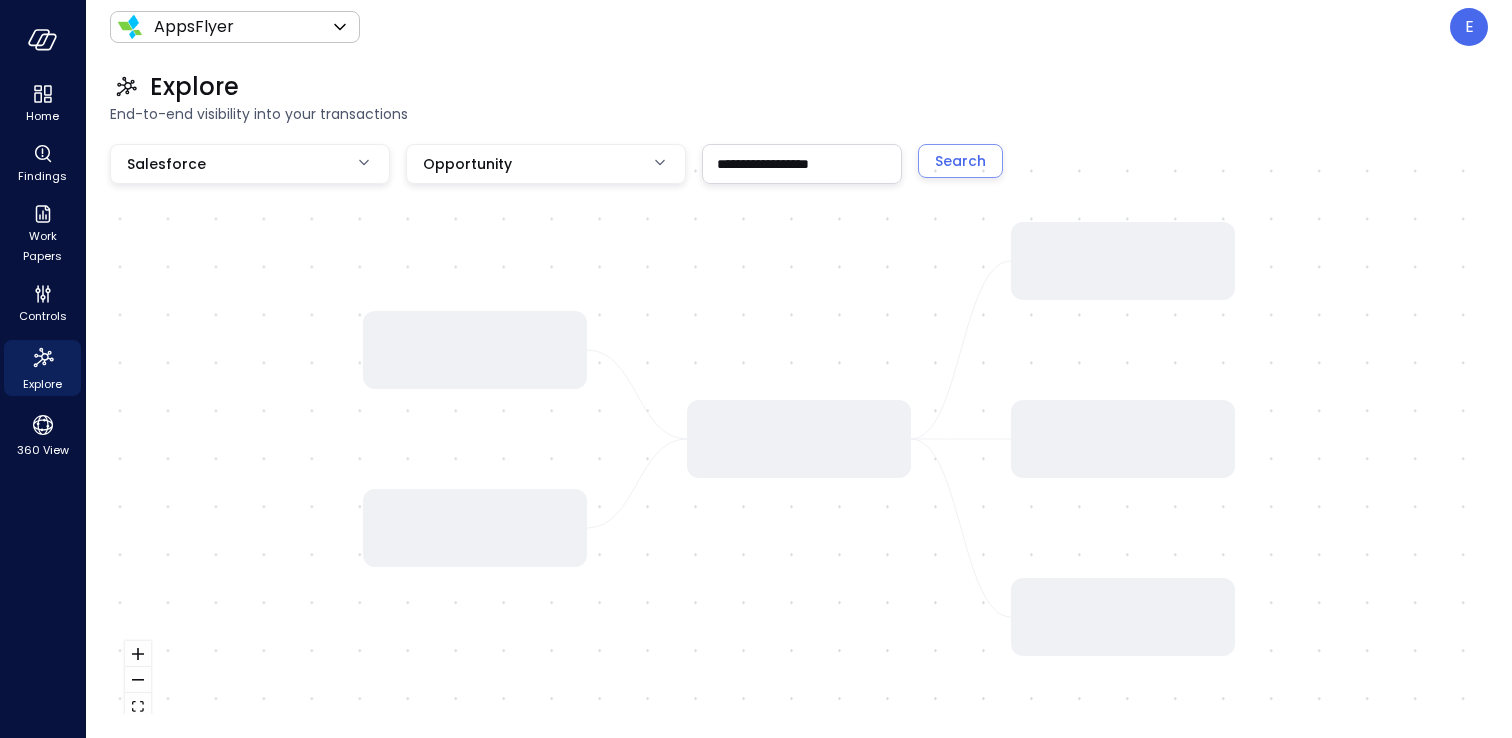click on "**********" at bounding box center (756, 369) 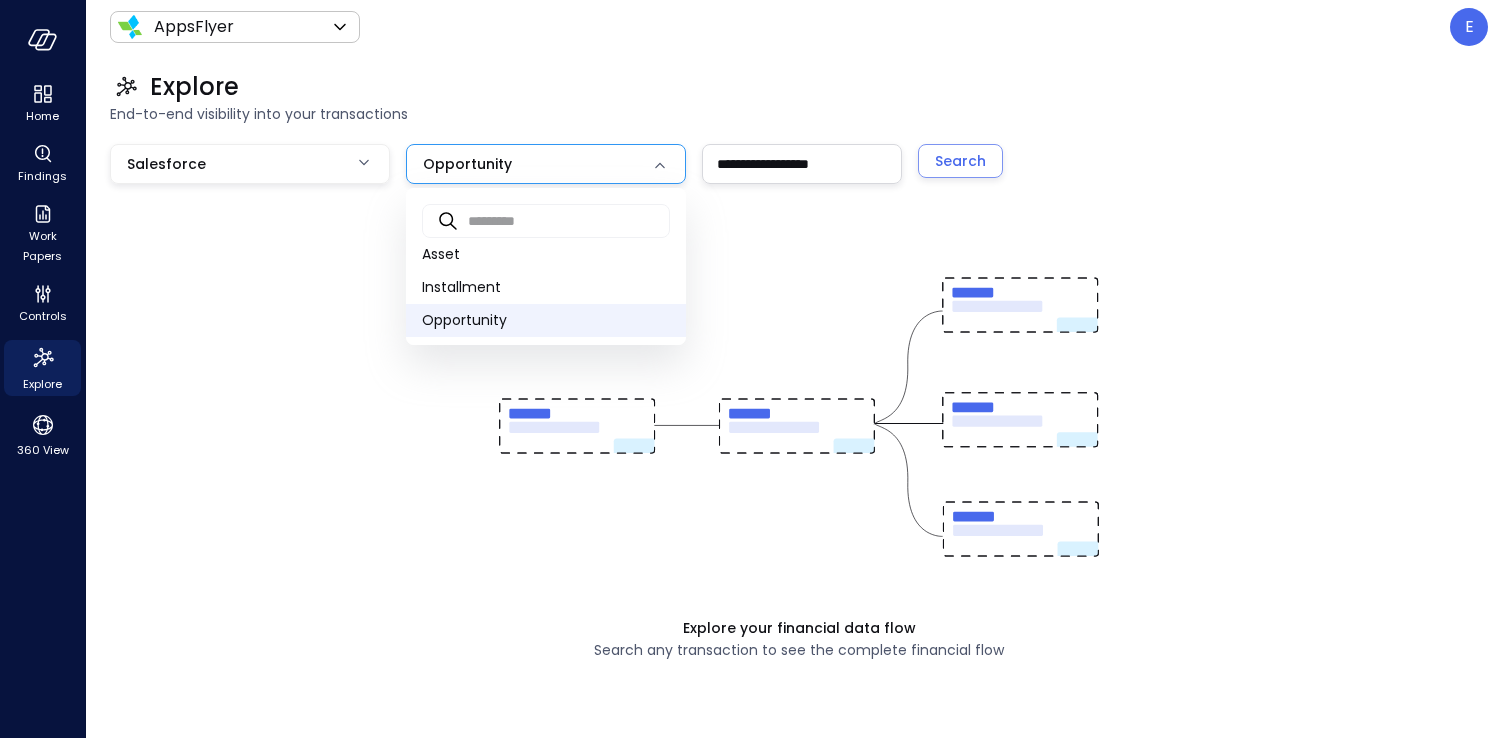 click at bounding box center [756, 369] 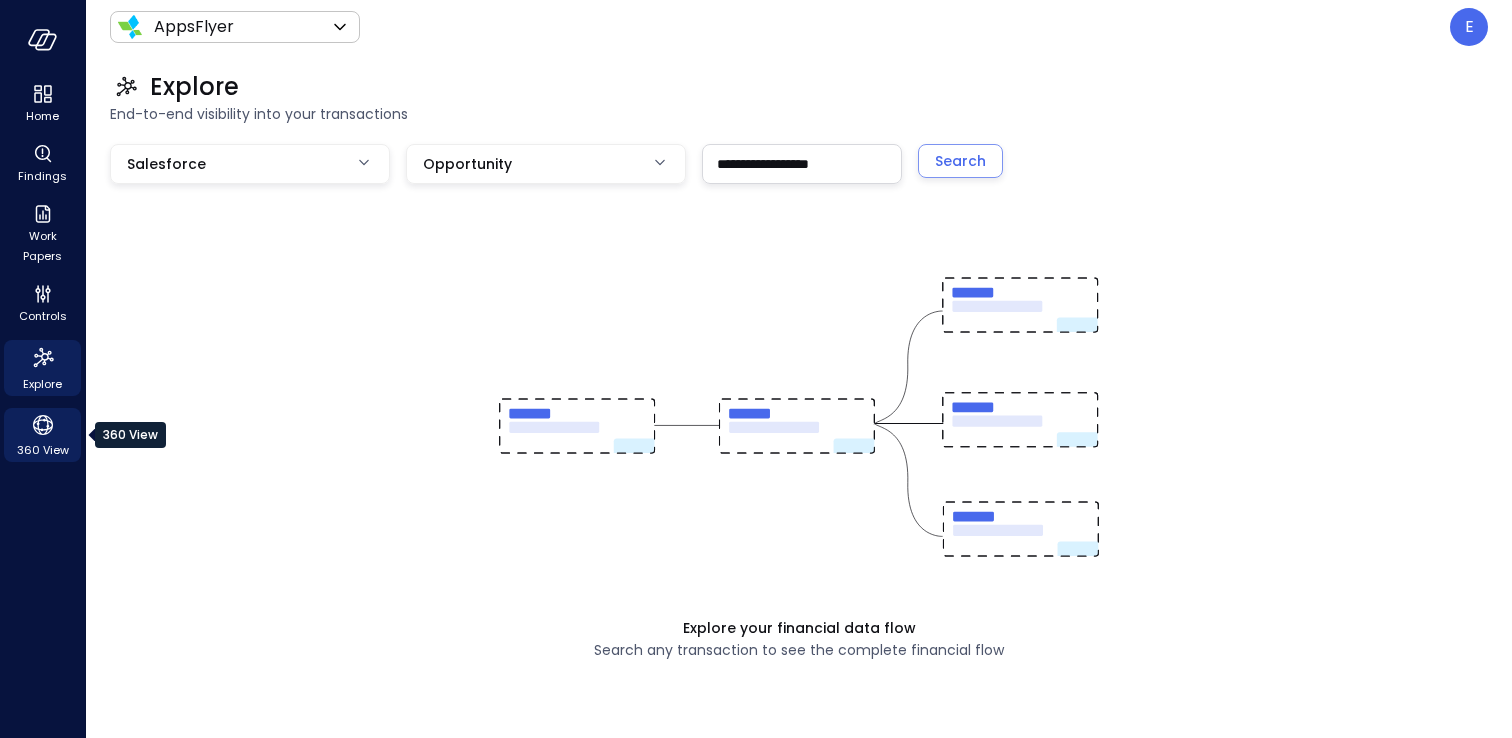 click 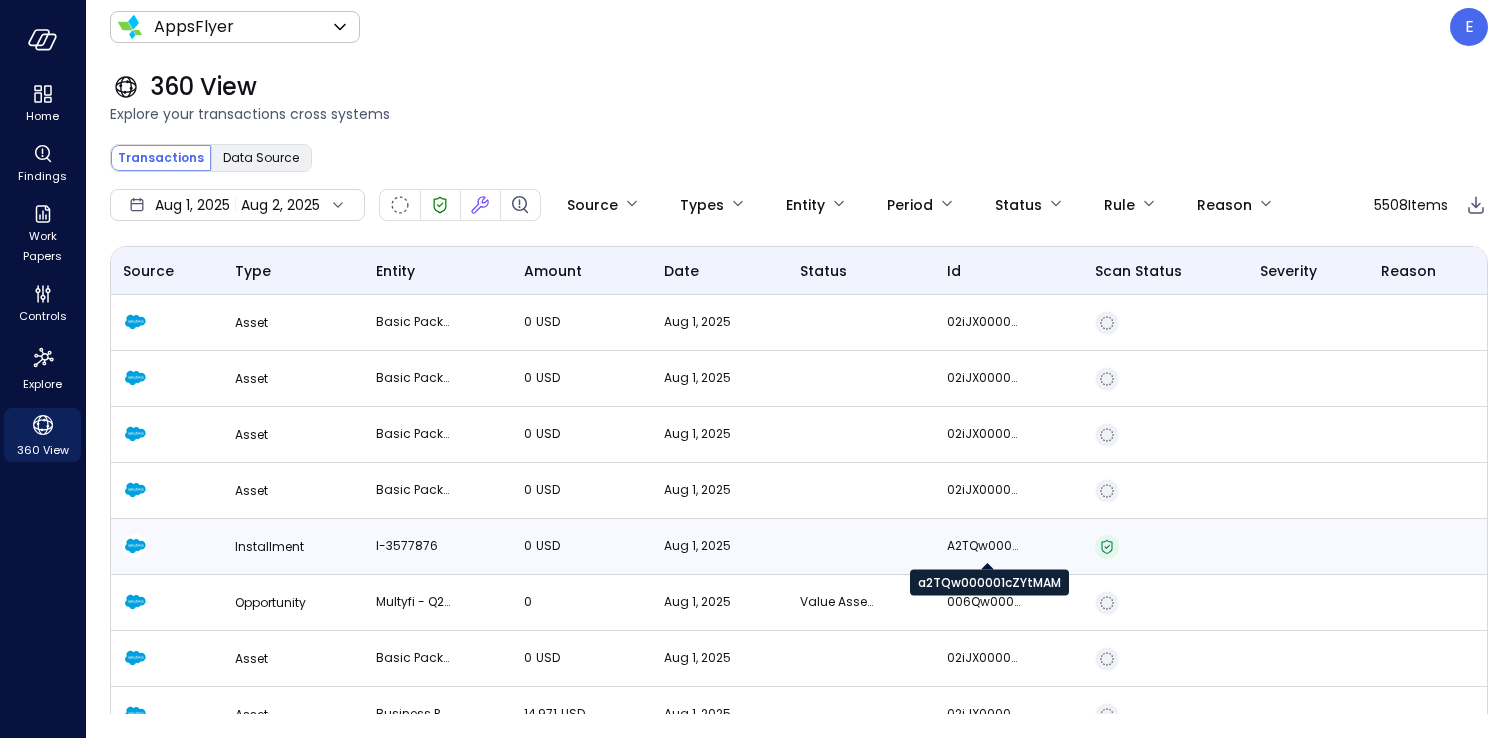 click on "a2TQw000001cZYtMAM" at bounding box center (984, 546) 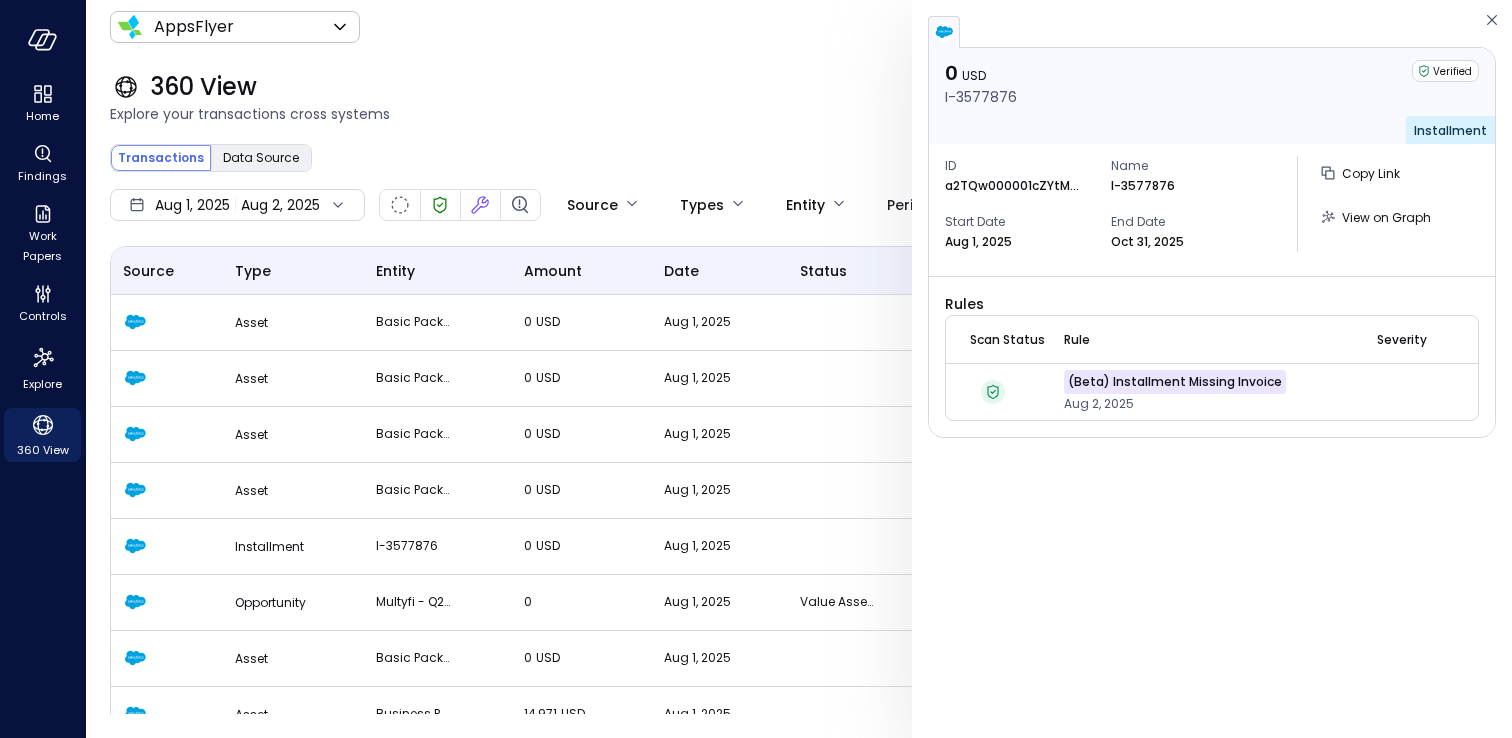 click on "a2TQw000001cZYtMAM" at bounding box center (1015, 186) 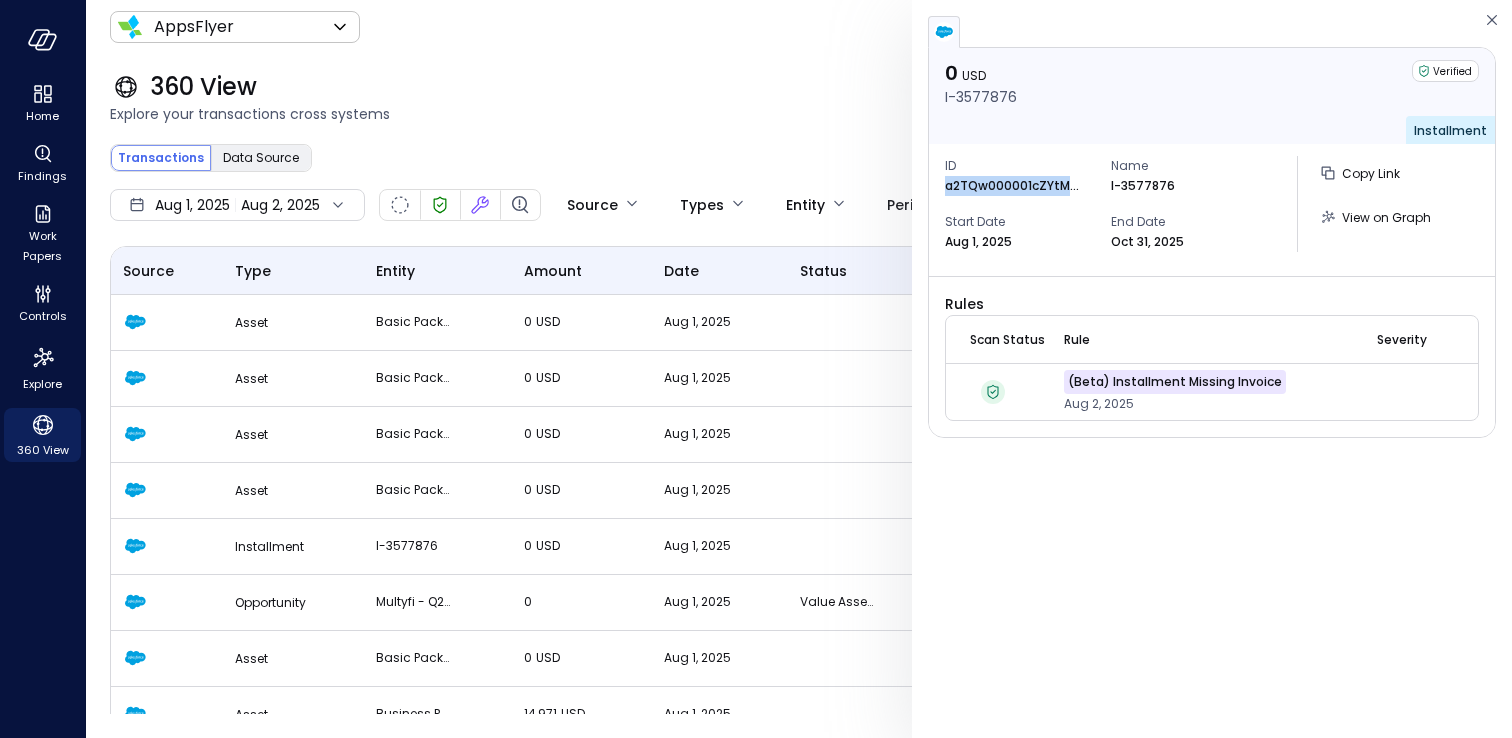 click on "a2TQw000001cZYtMAM" at bounding box center (1015, 186) 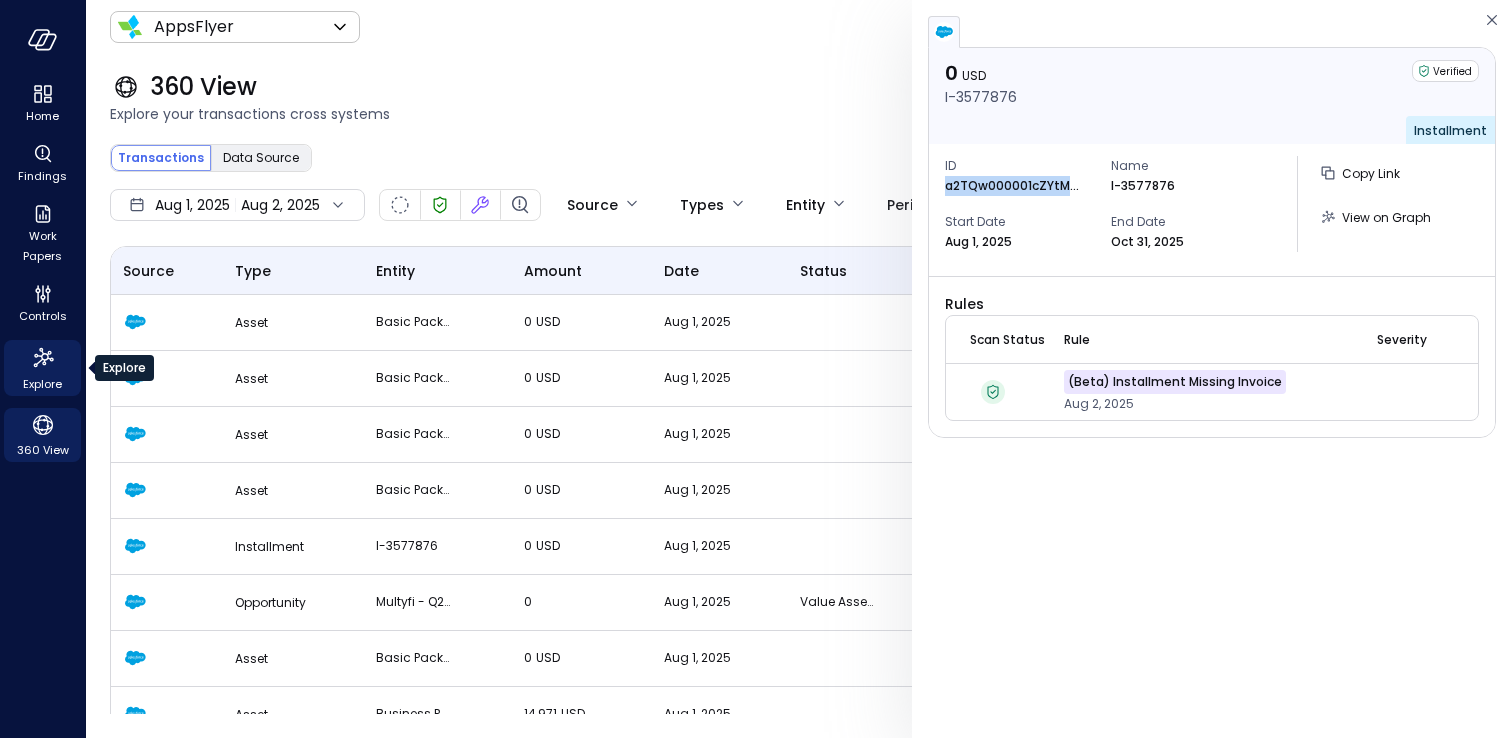 click 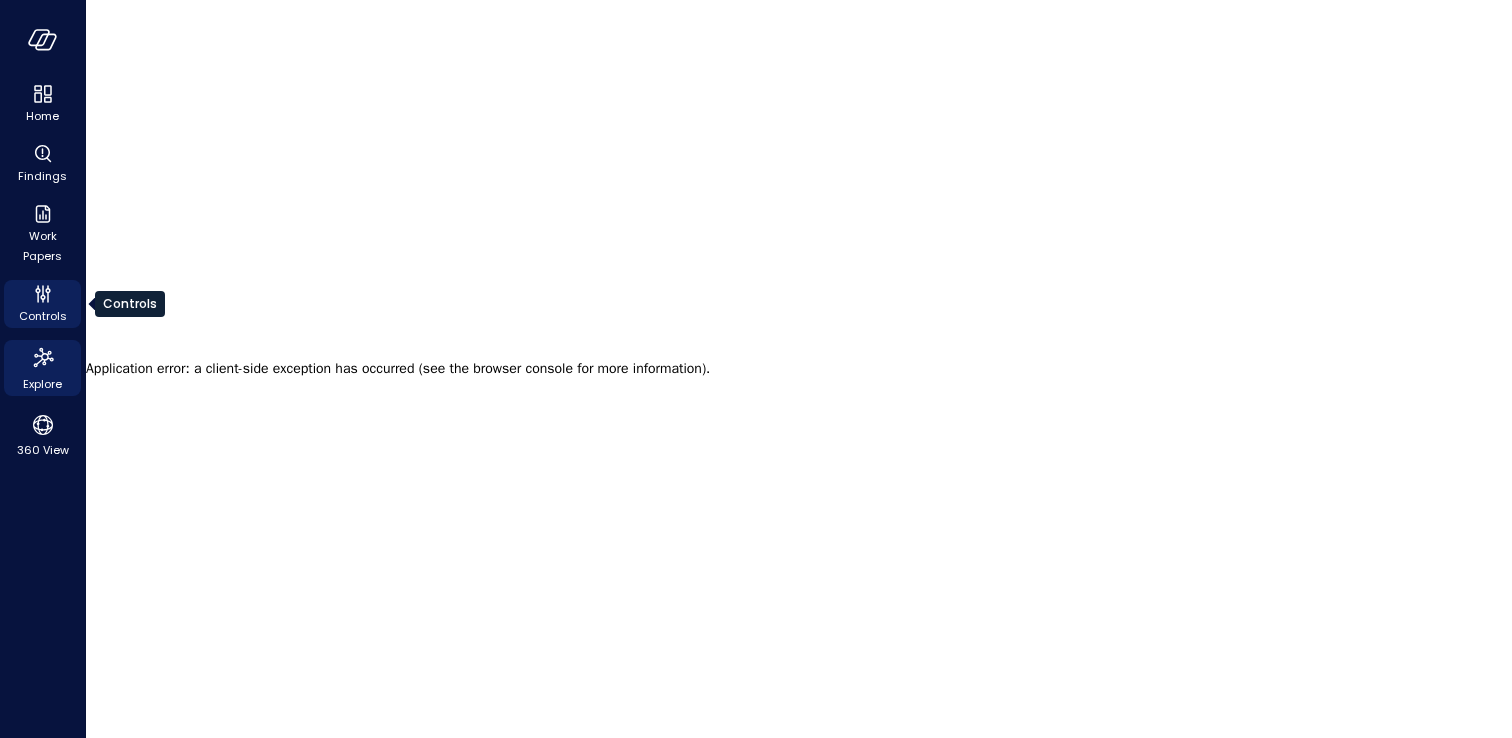 click 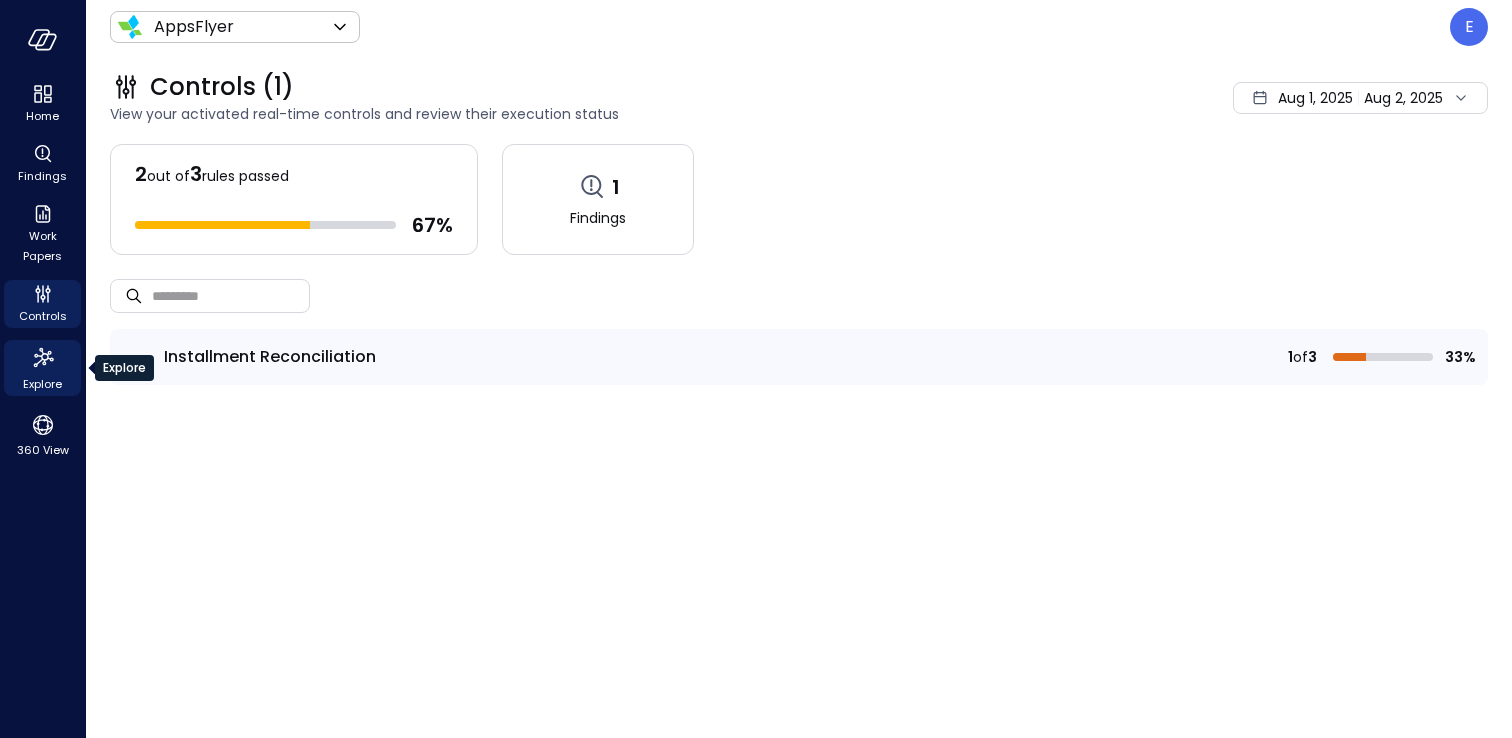 click 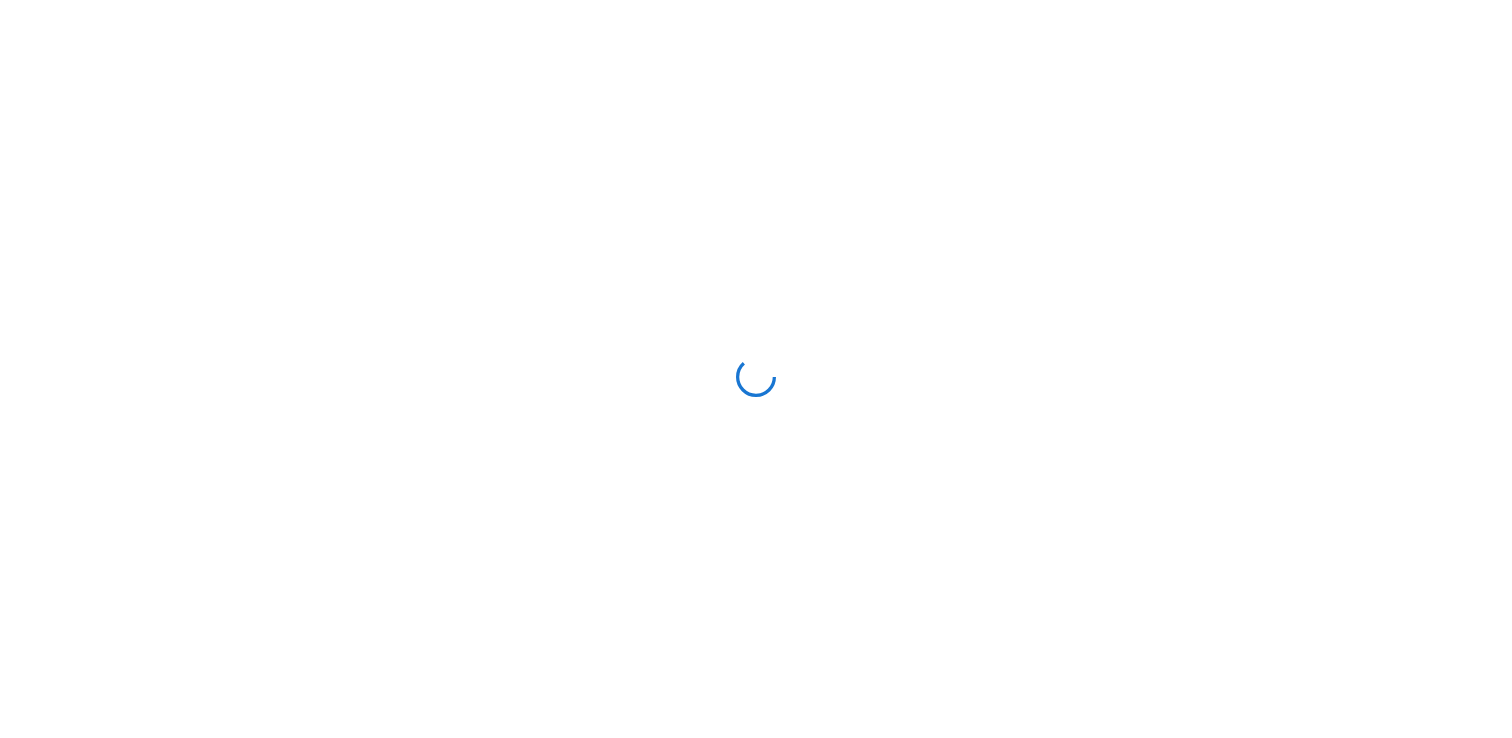 scroll, scrollTop: 0, scrollLeft: 0, axis: both 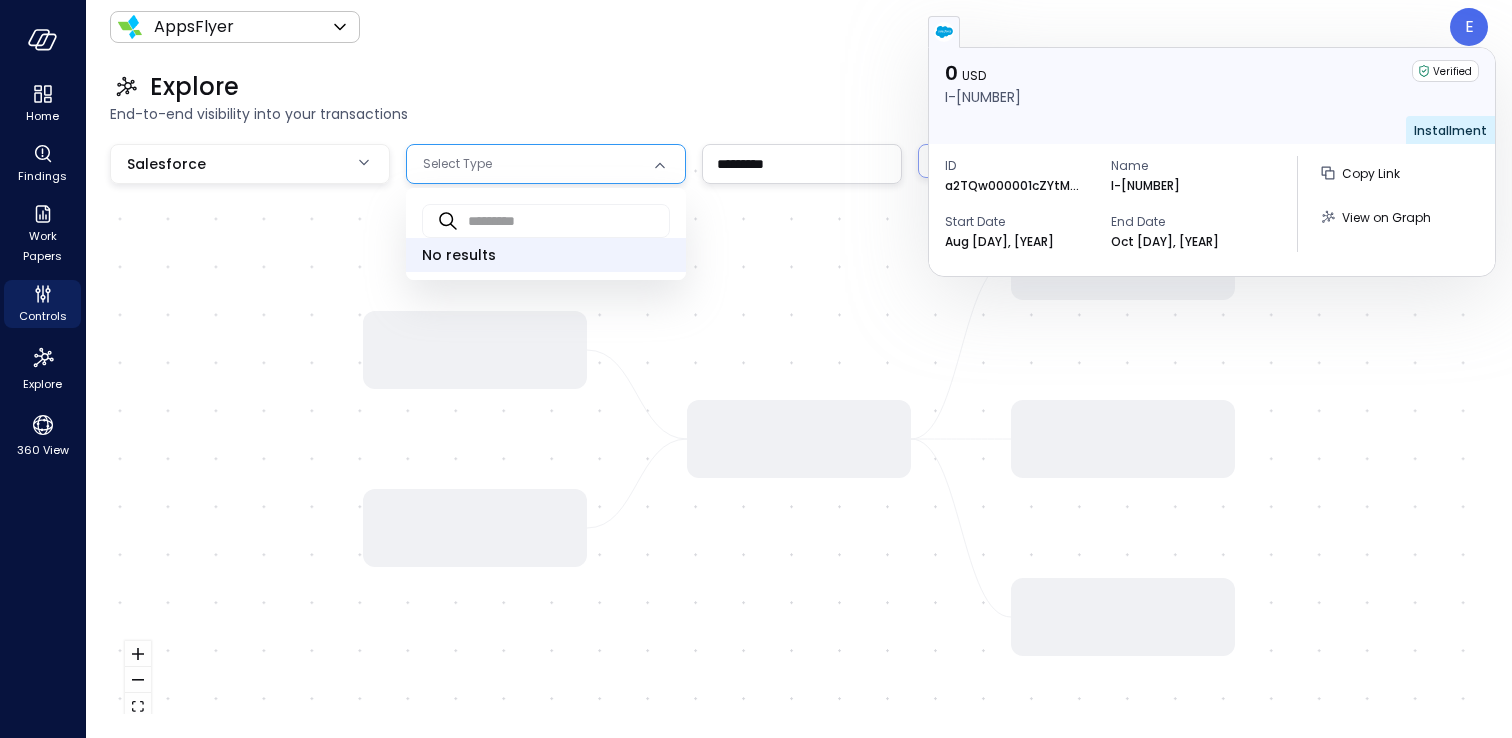 click on "Home Findings Work Papers Controls Explore 360 View AppsFlyer ******* ​ E Explore   End-to-end visibility into your transactions Salesforce Select Type ********* ​ Search Press enter or space to select a node. You can then use the arrow keys to move the node around.  Press delete to remove it and escape to cancel.   Press enter or space to select an edge. You can then press delete to remove it or escape to cancel. 0 USD I-[NUMBER] Verified Installment ID a2TQw000001cZYtMAM Name I-[NUMBER] Start Date Aug [DAY], [YEAR] End Date Oct [DAY], [YEAR] Copy Link View on Graph ​ ​ No results" at bounding box center [756, 369] 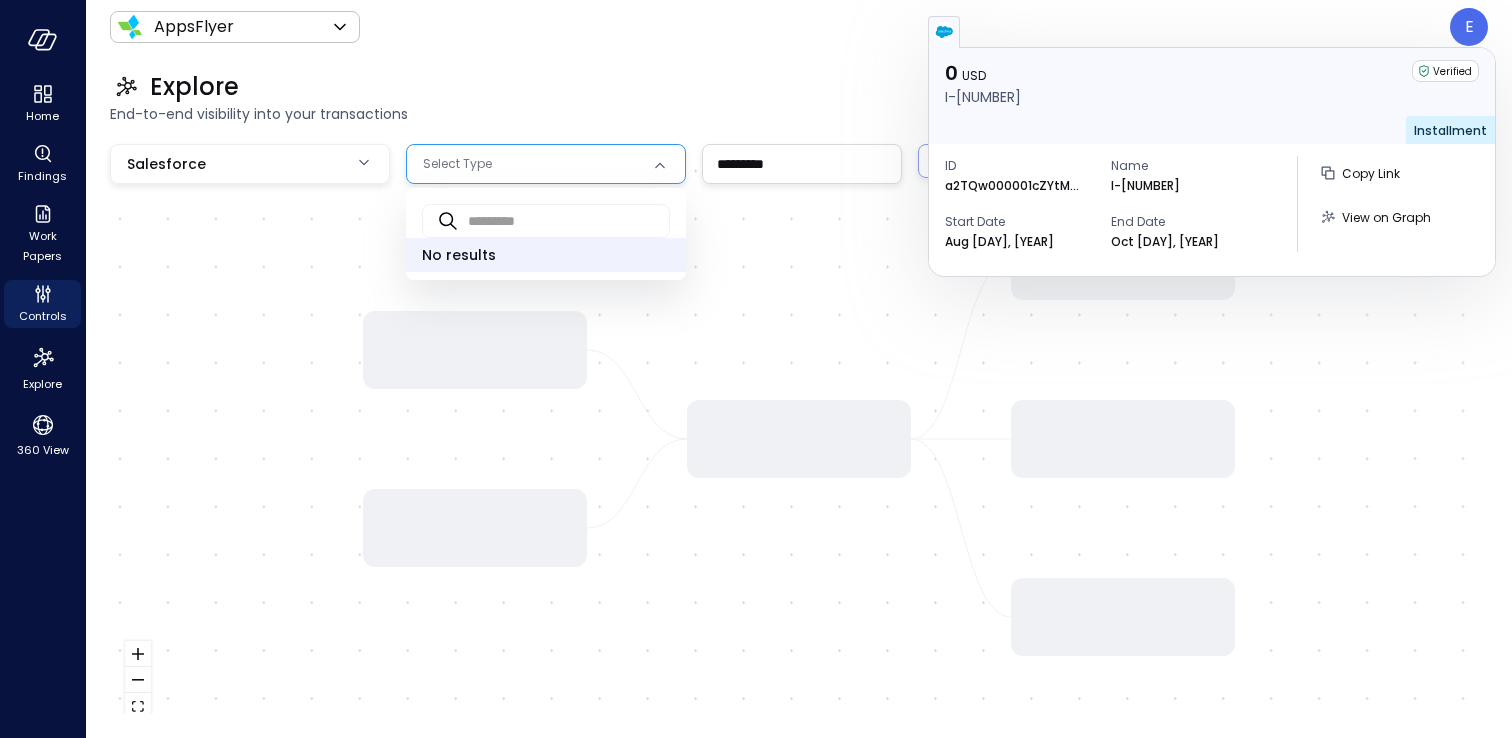 click at bounding box center [756, 369] 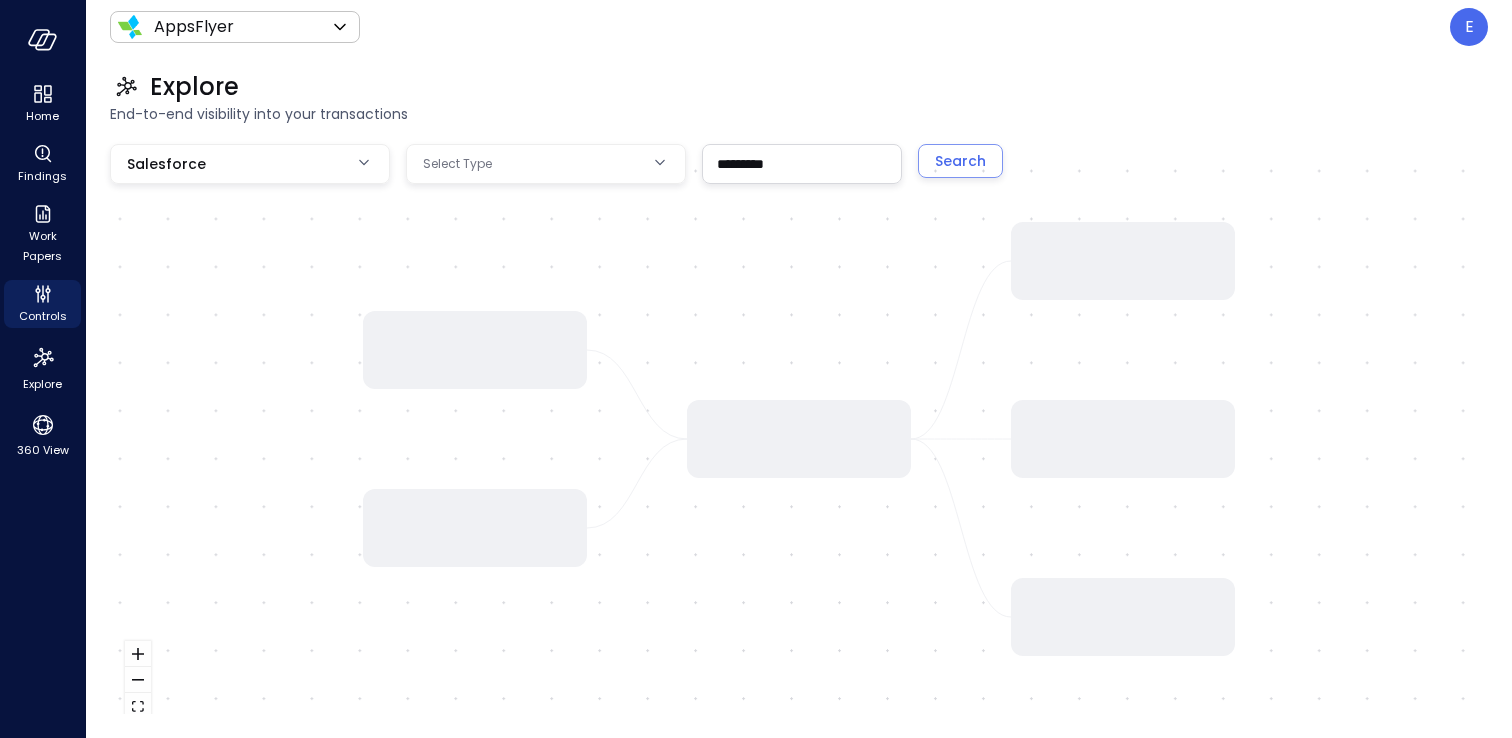 click on "*********" at bounding box center [802, 163] 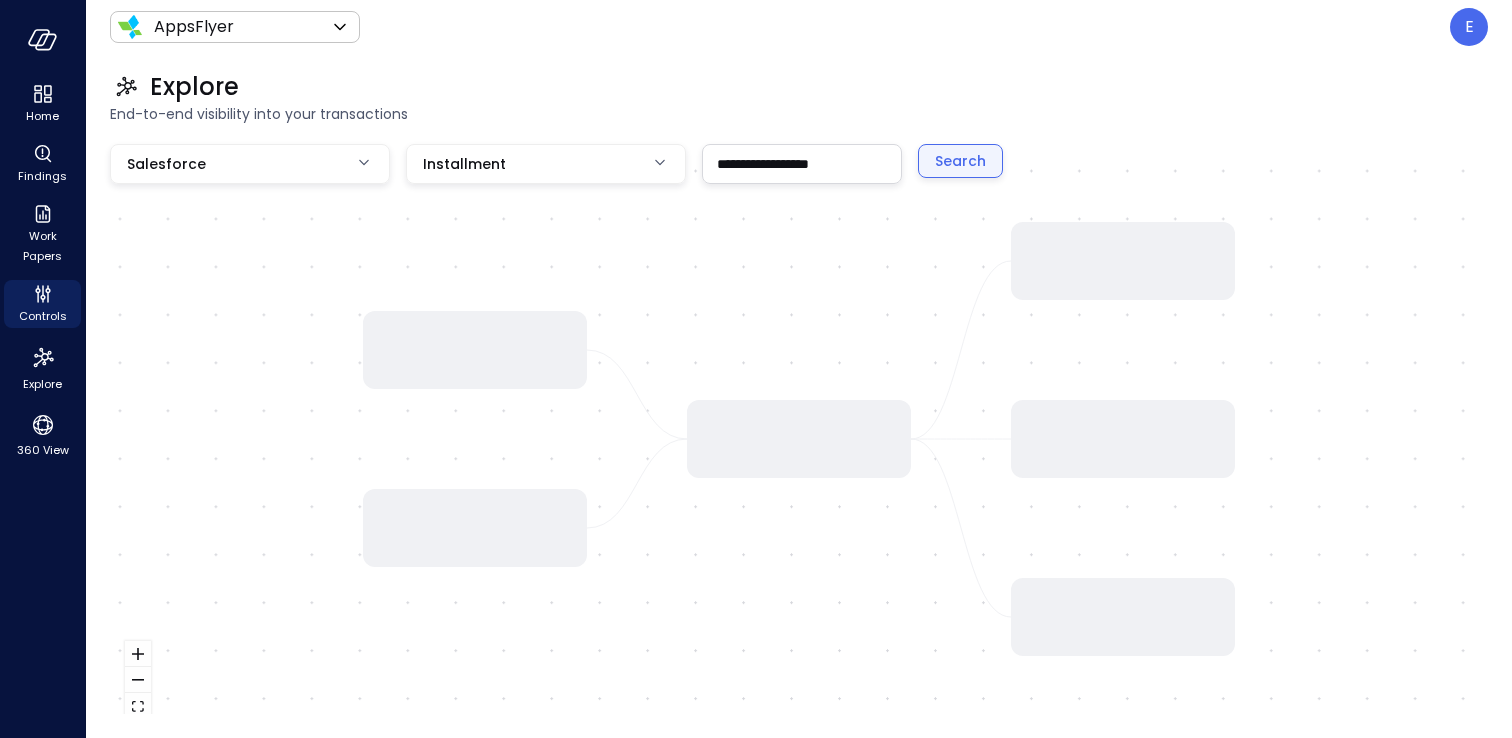type on "**********" 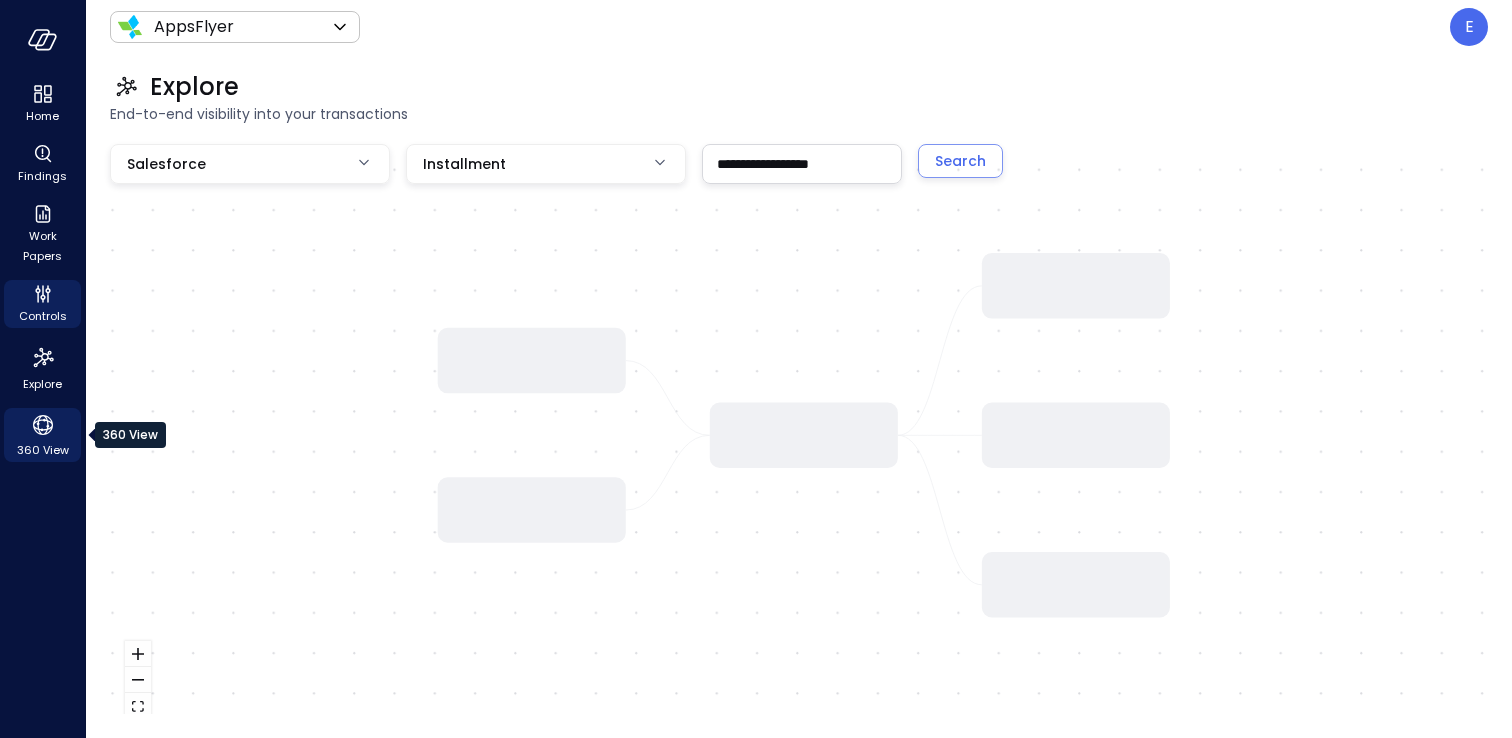 click 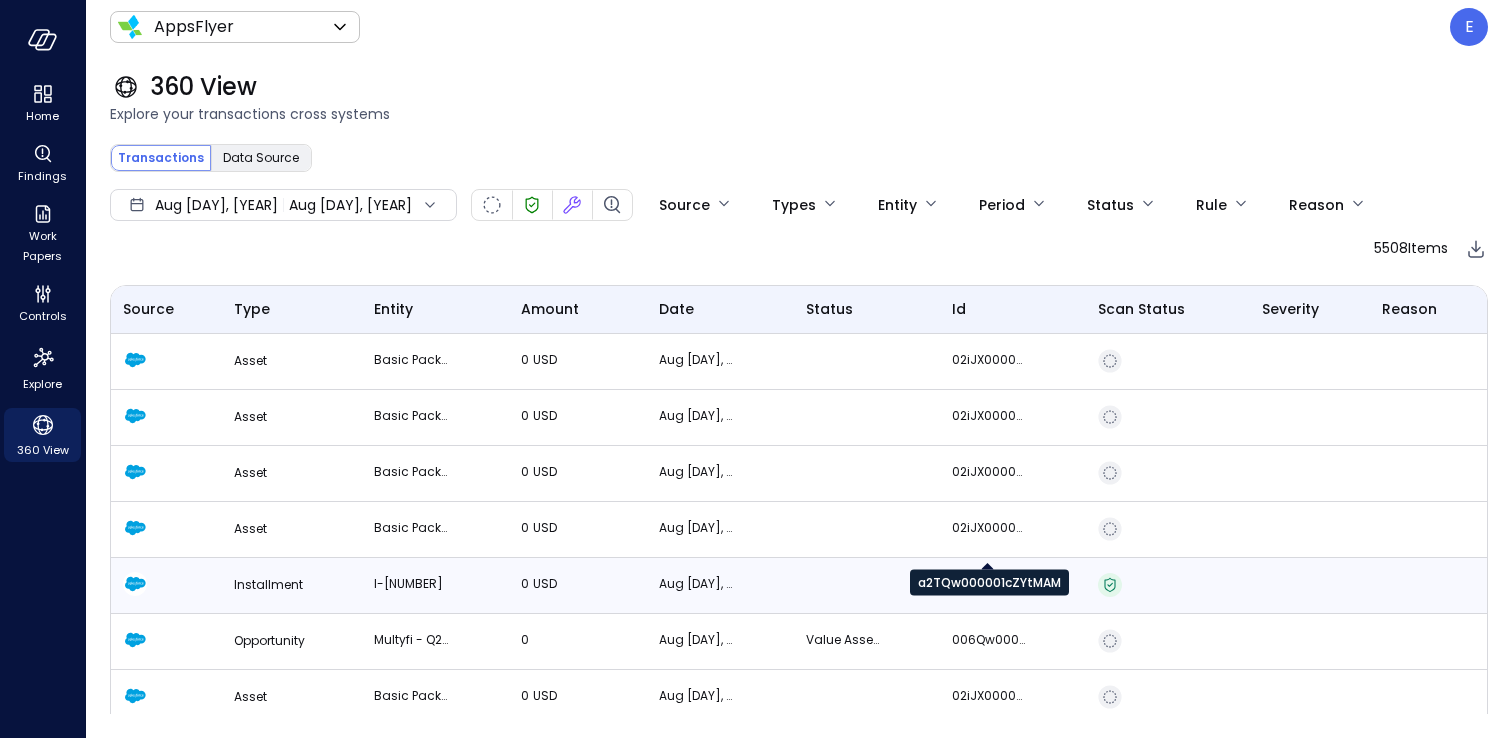 click on "a2TQw000001cZYtMAM" at bounding box center (989, 584) 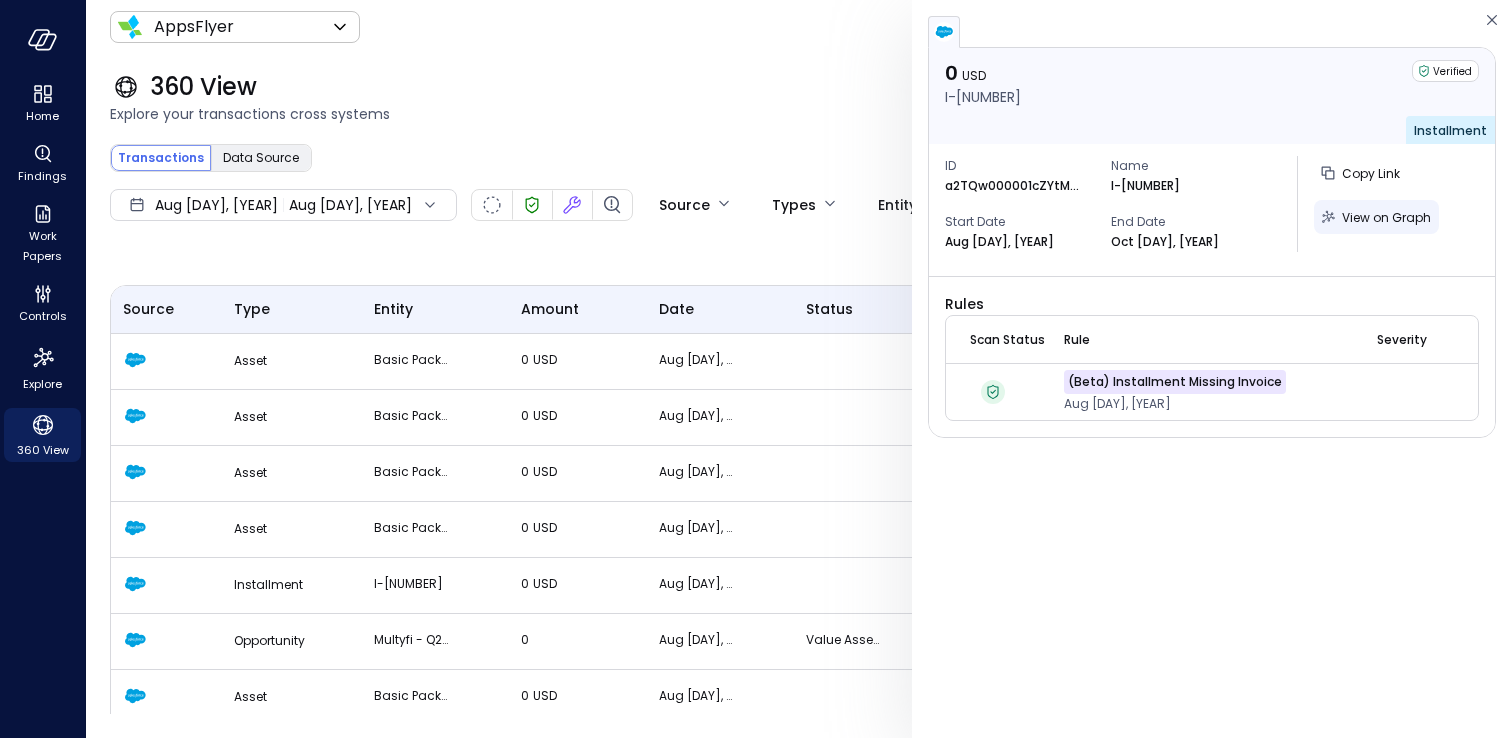 click on "View on Graph" at bounding box center [1386, 217] 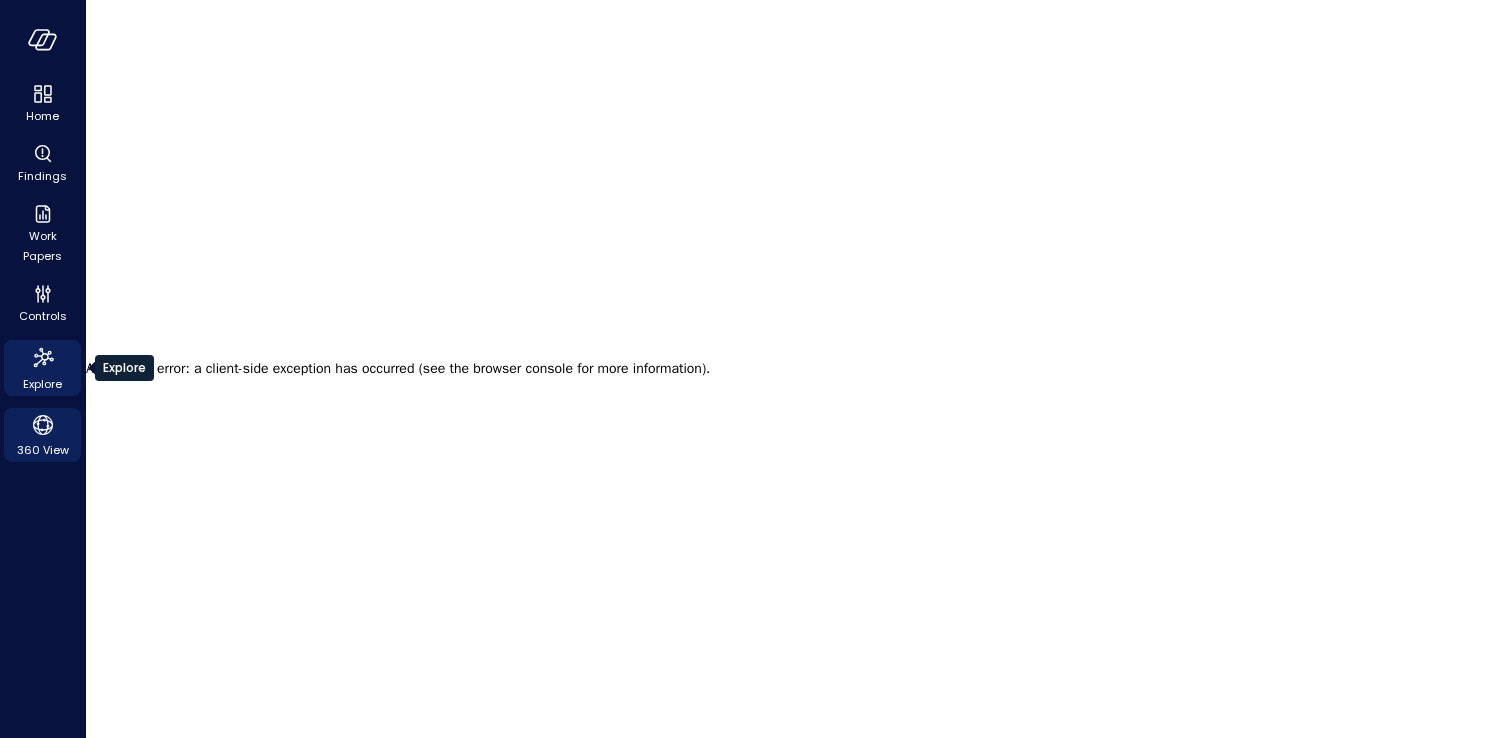 click 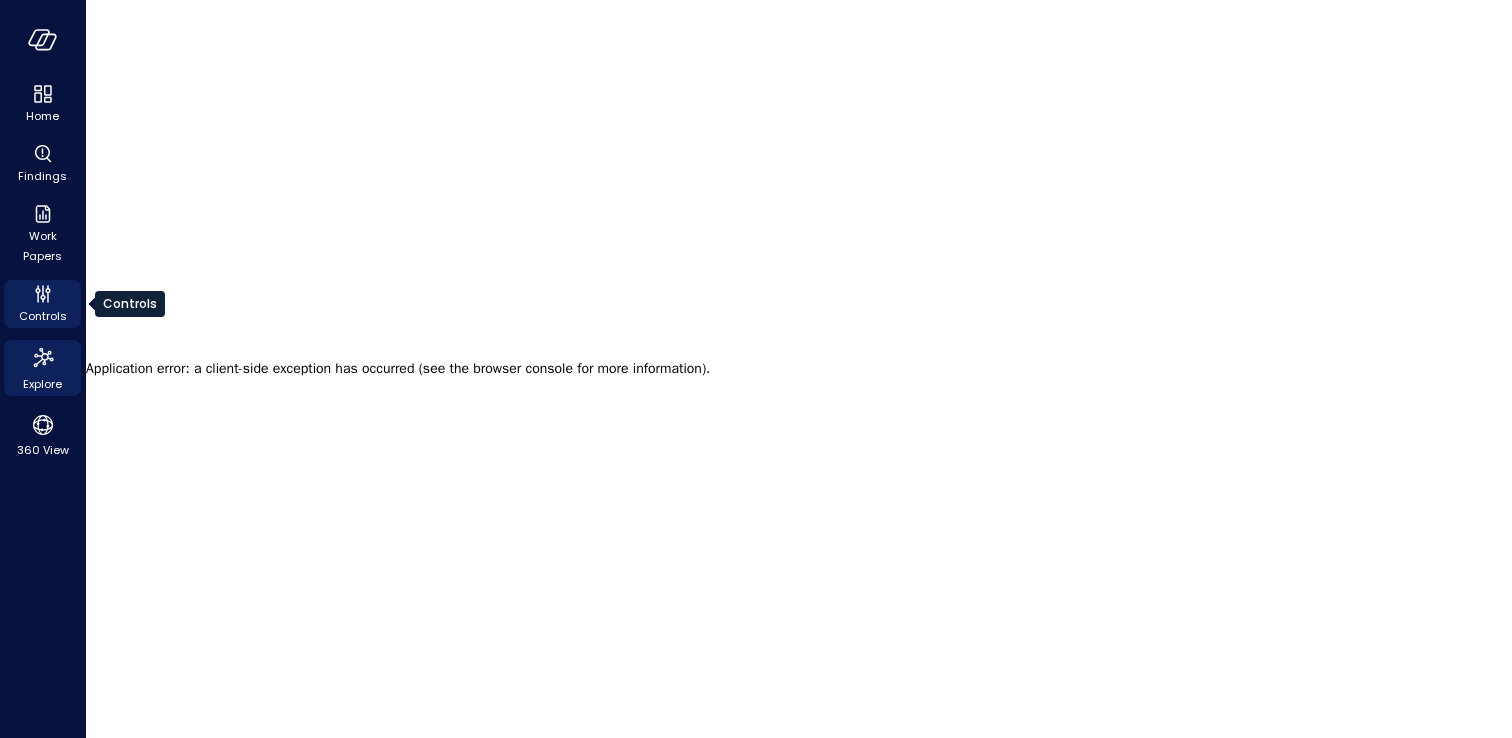 click 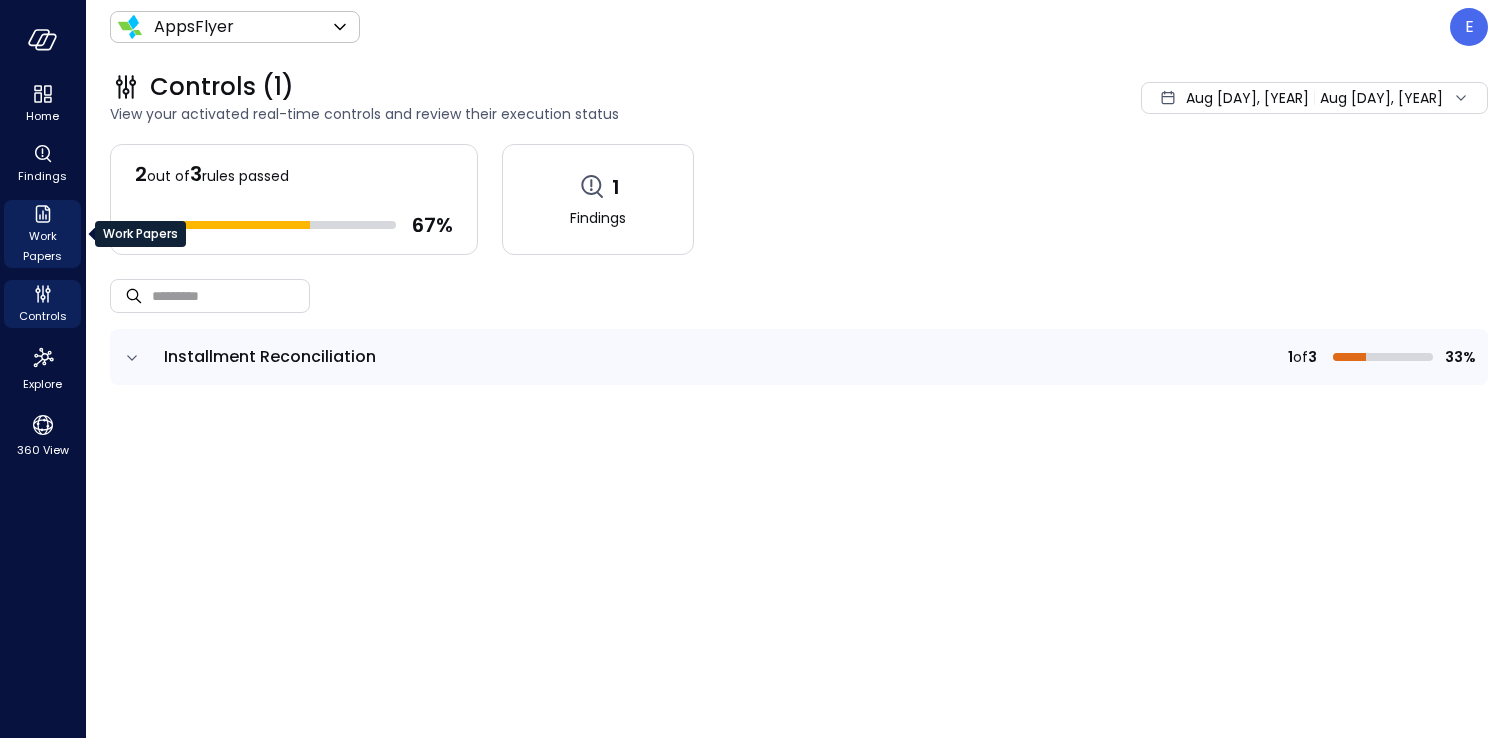 click 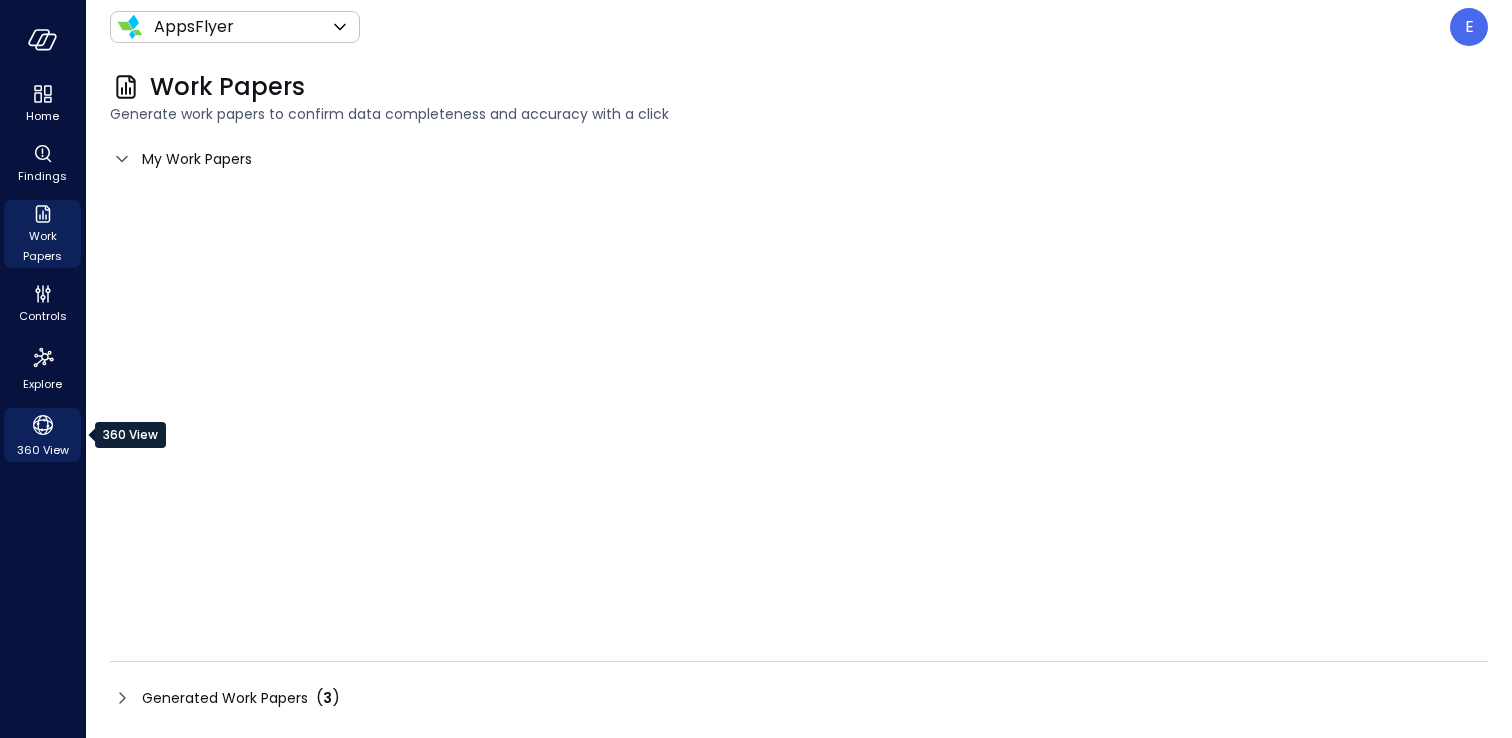 click on "360 View" at bounding box center (43, 450) 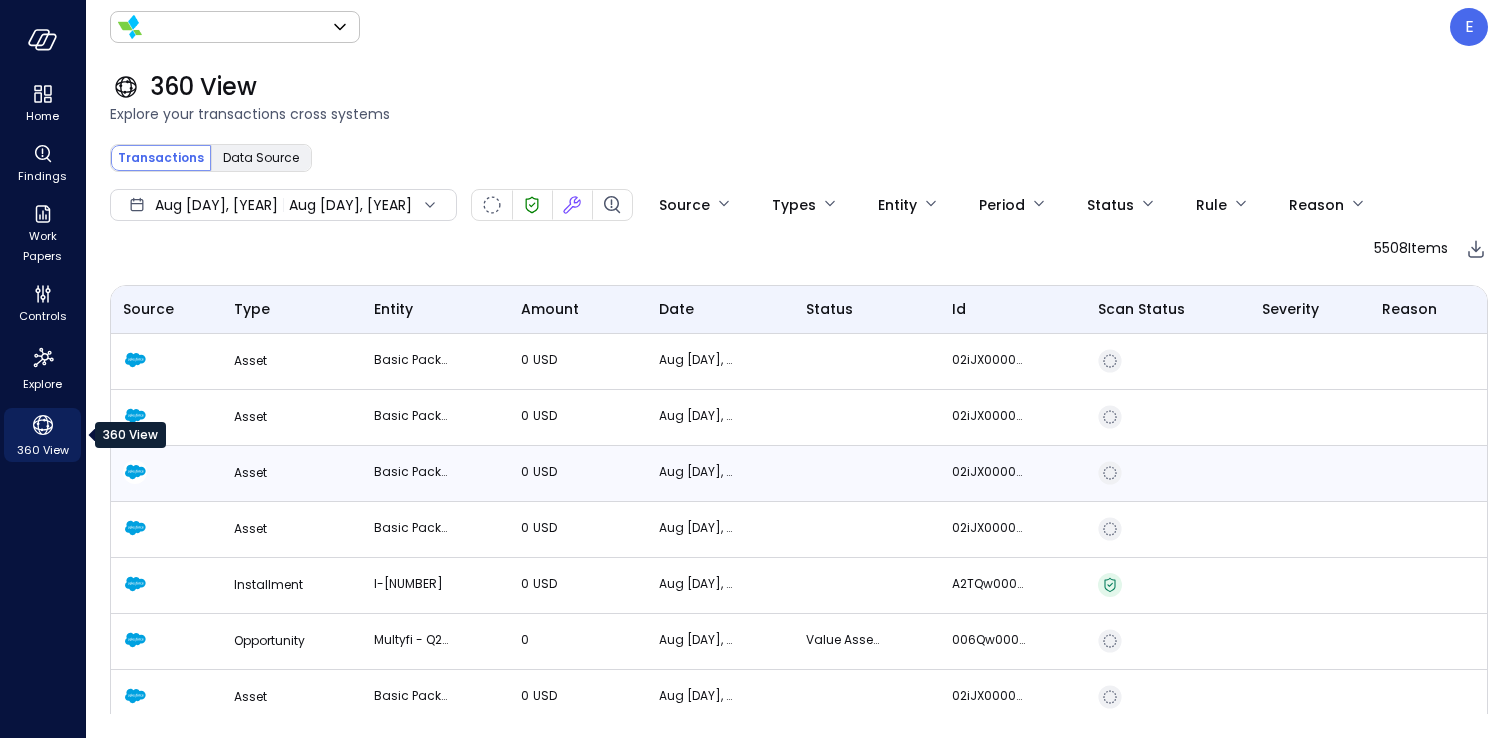 type on "*******" 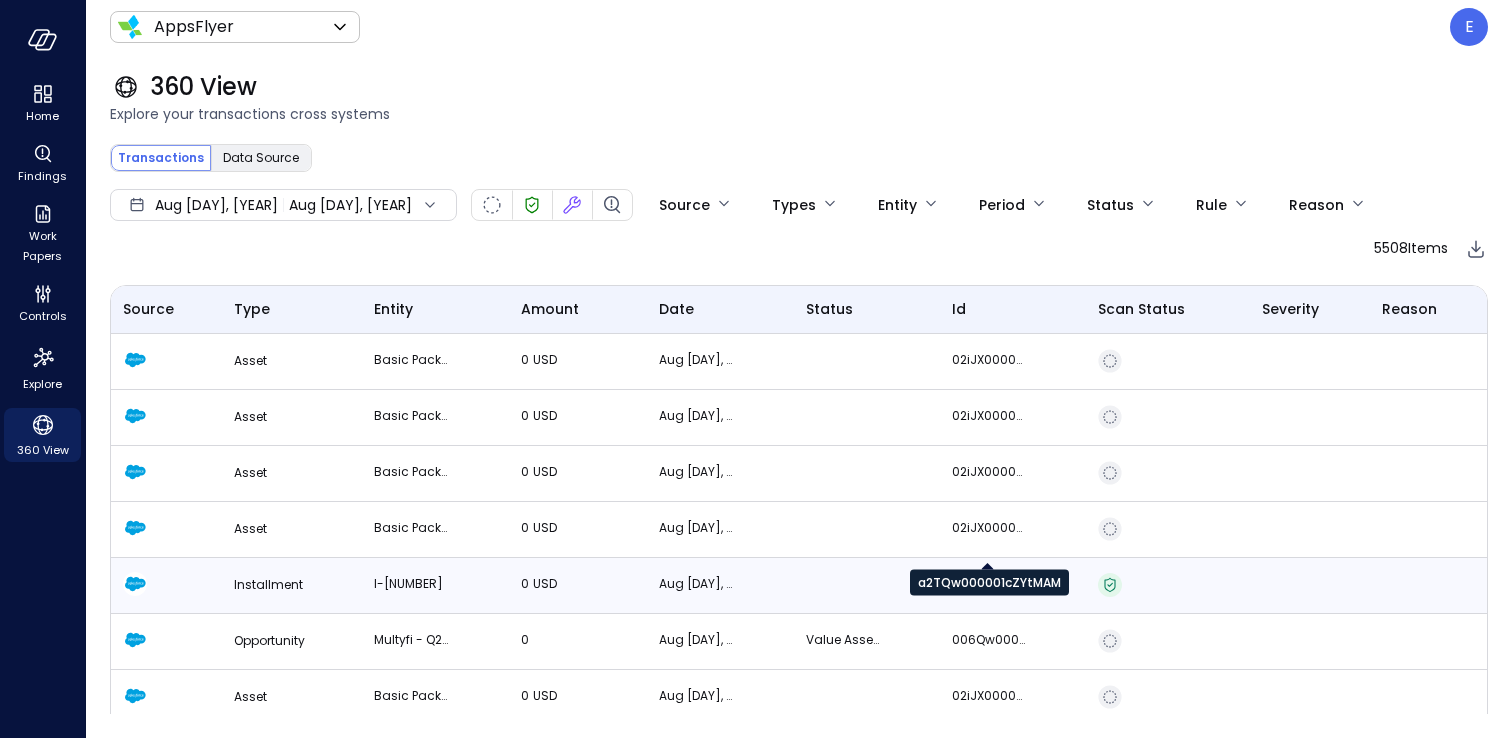 click on "a2TQw000001cZYtMAM" at bounding box center (989, 584) 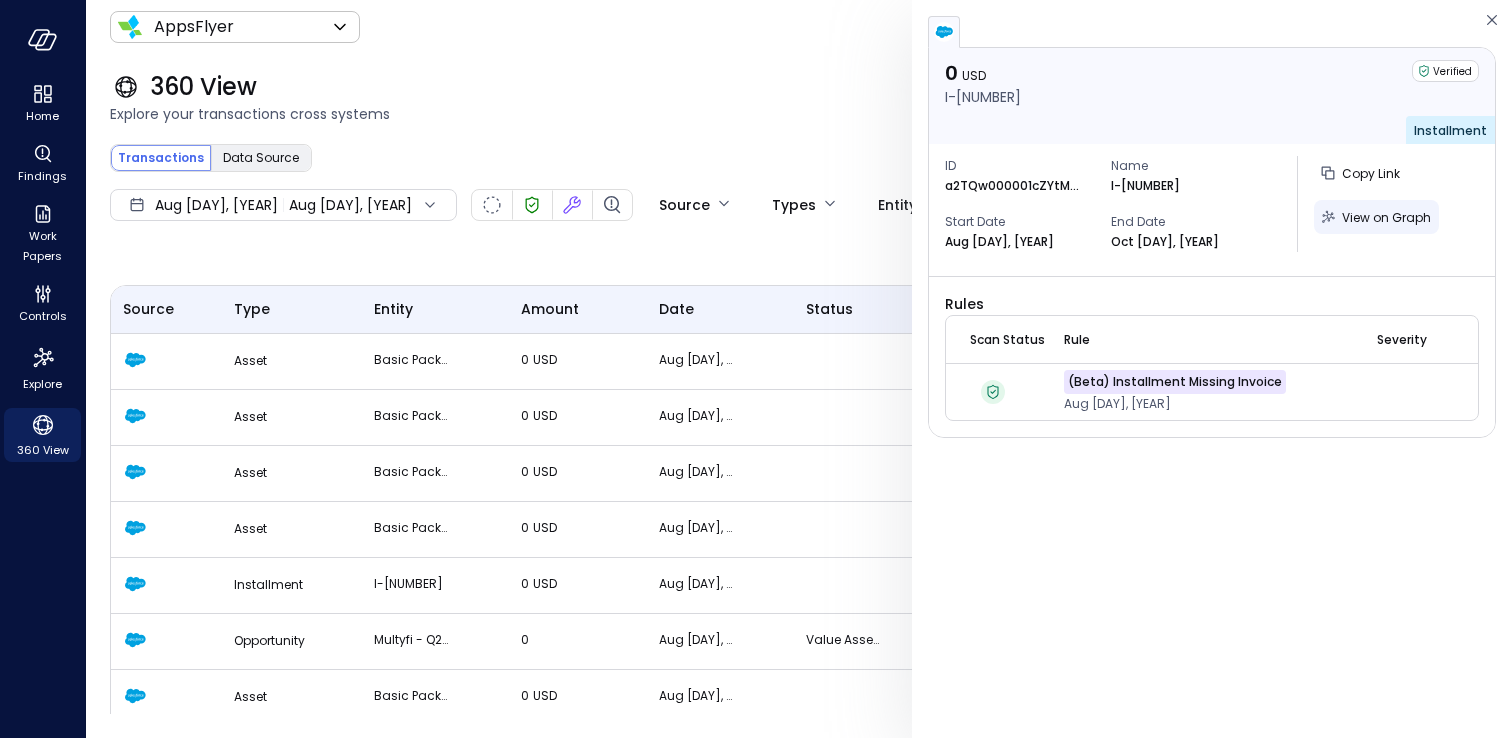 click on "View on Graph" at bounding box center (1386, 217) 